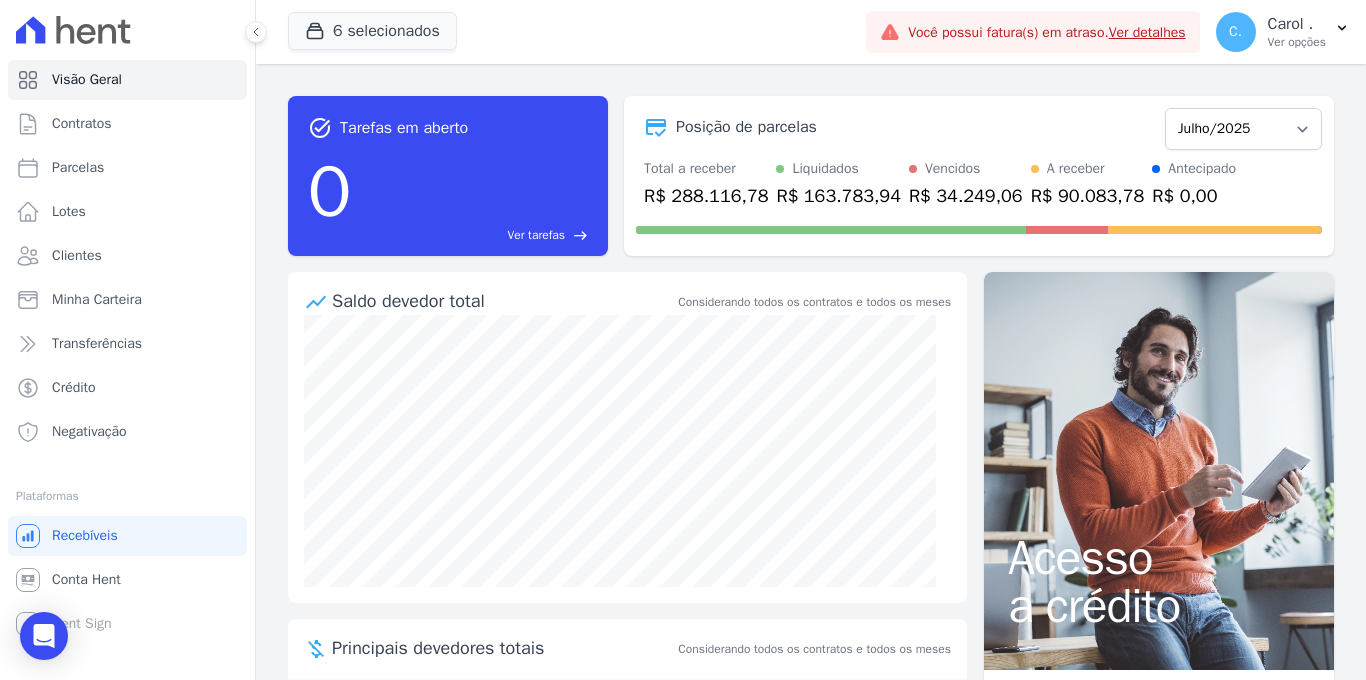 scroll, scrollTop: 0, scrollLeft: 0, axis: both 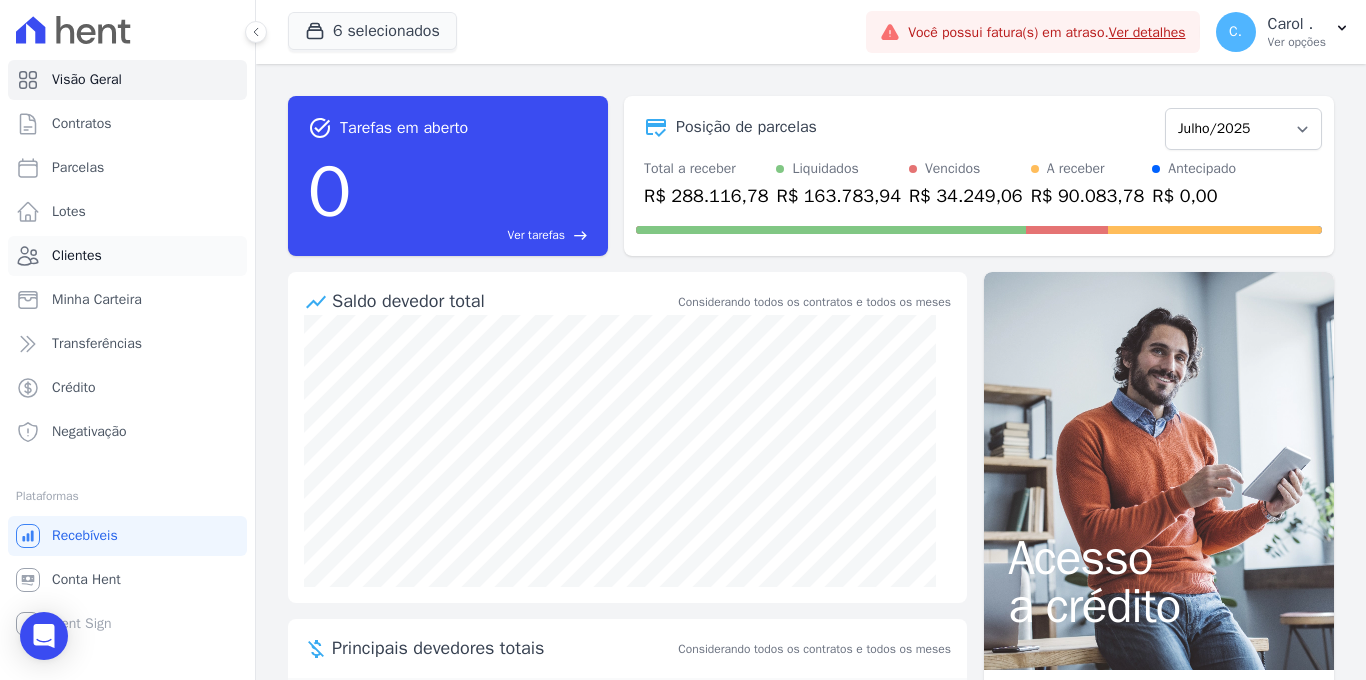 click on "Clientes" at bounding box center [127, 256] 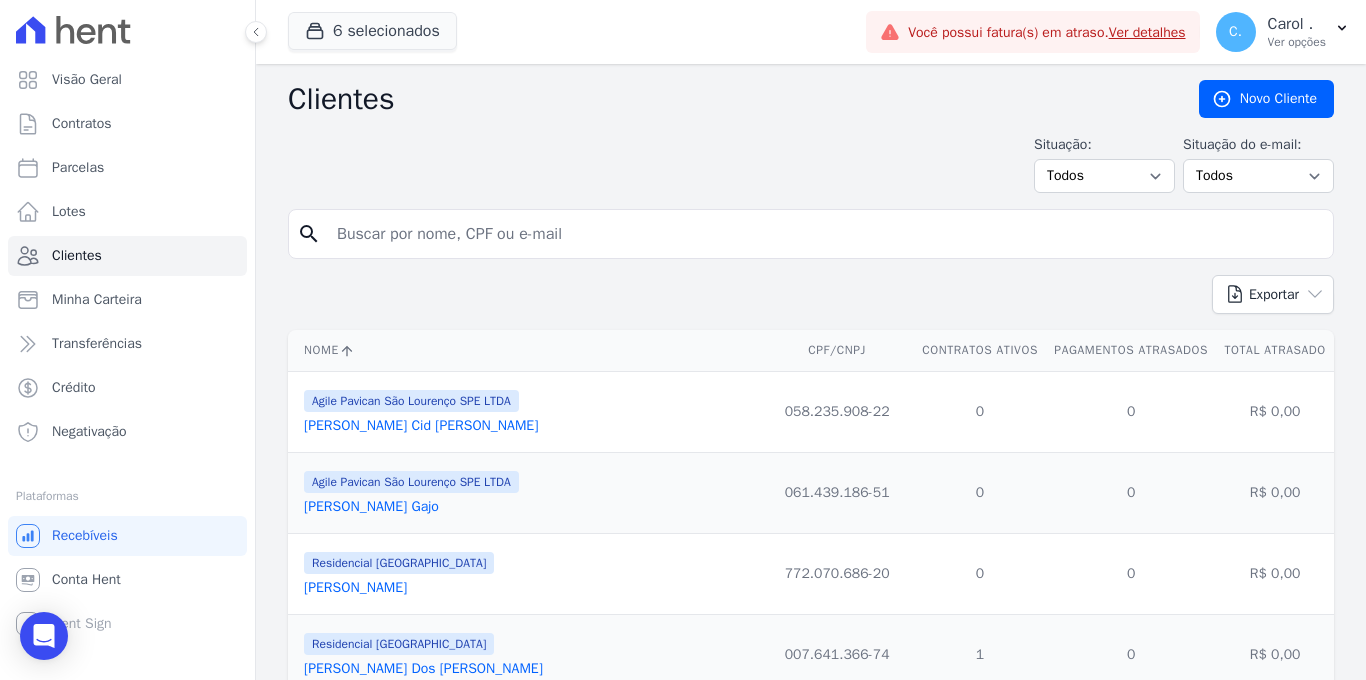 click at bounding box center [825, 234] 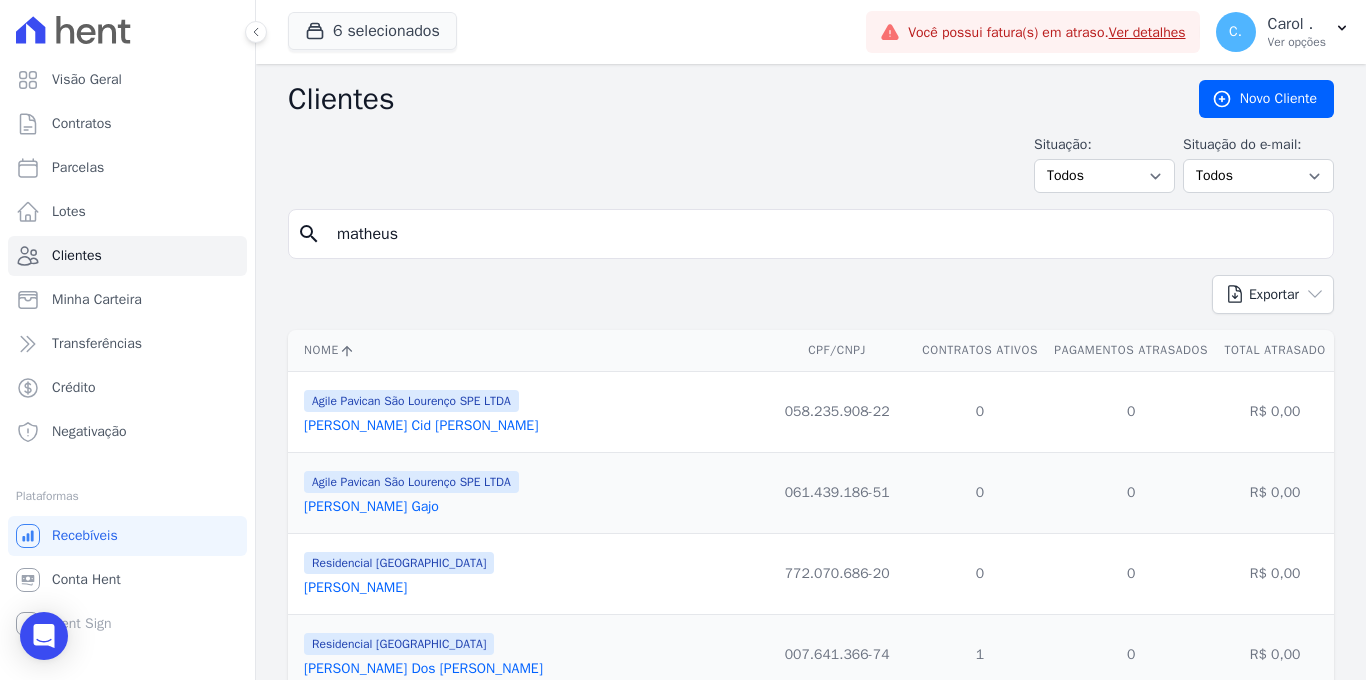 type on "matheus" 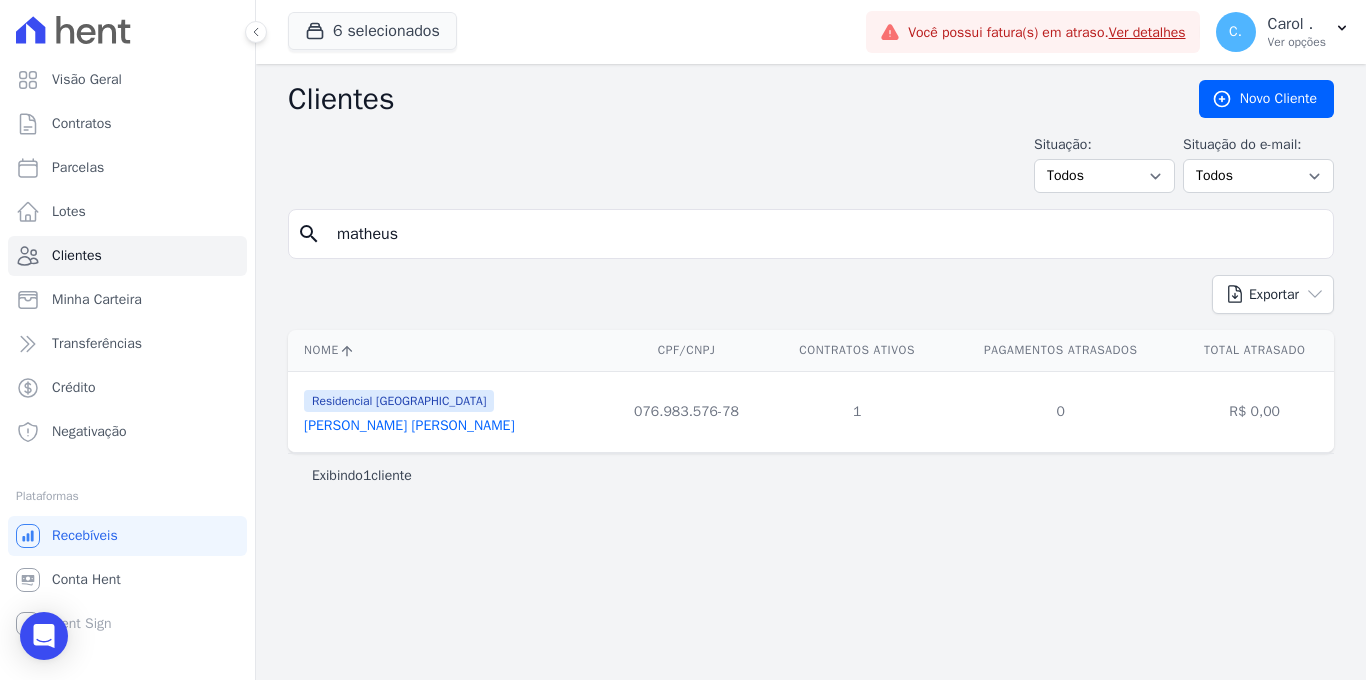 click on "matheus" at bounding box center (825, 234) 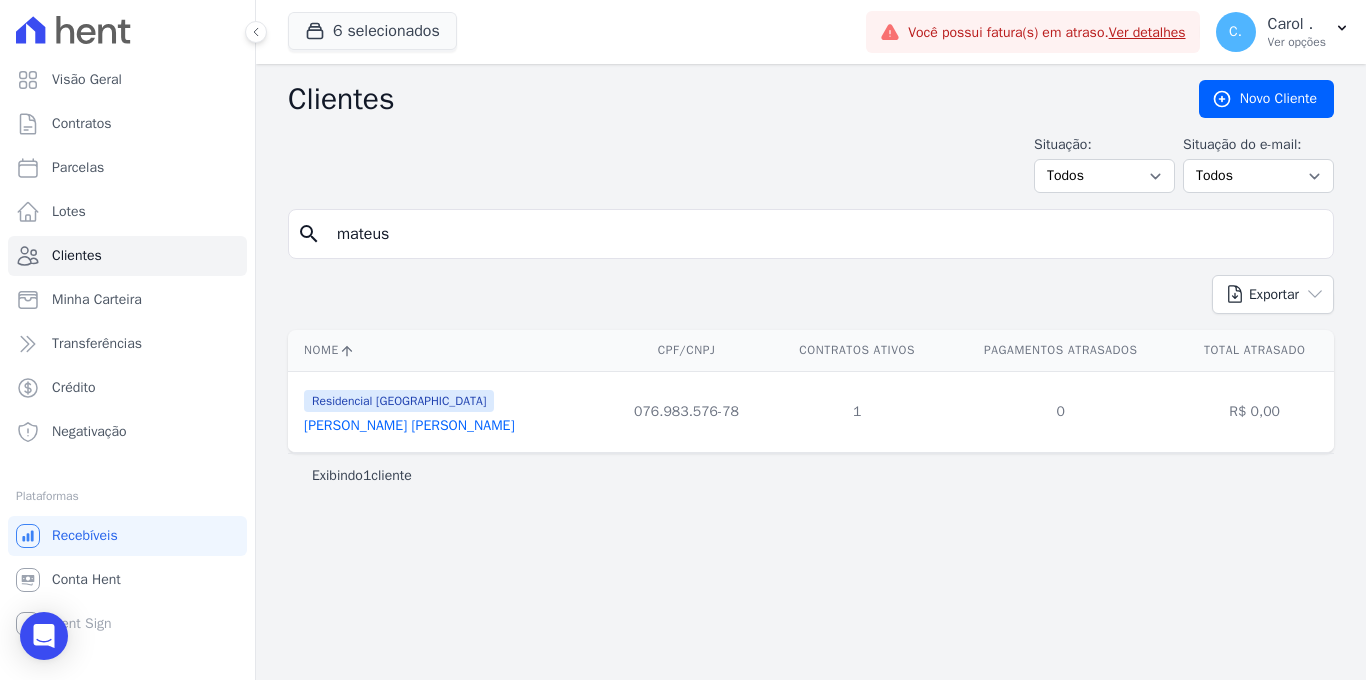 type on "mateus" 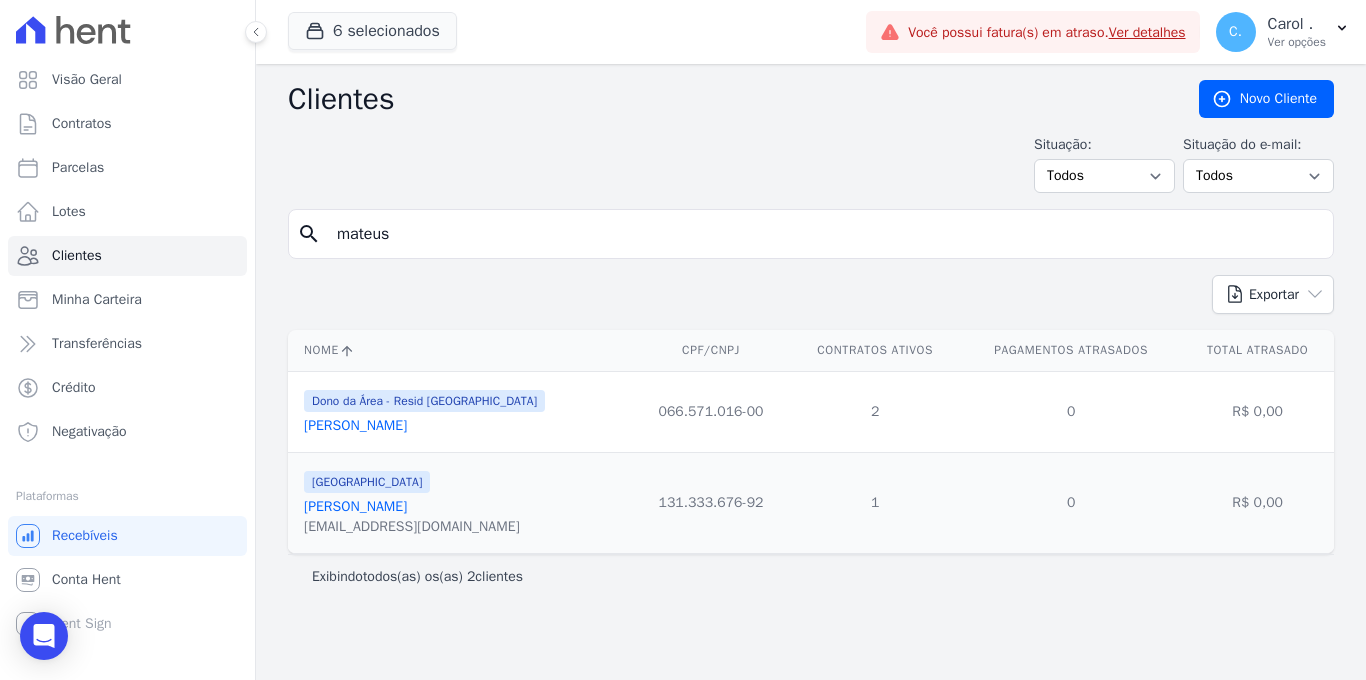 click on "[PERSON_NAME]" at bounding box center [355, 506] 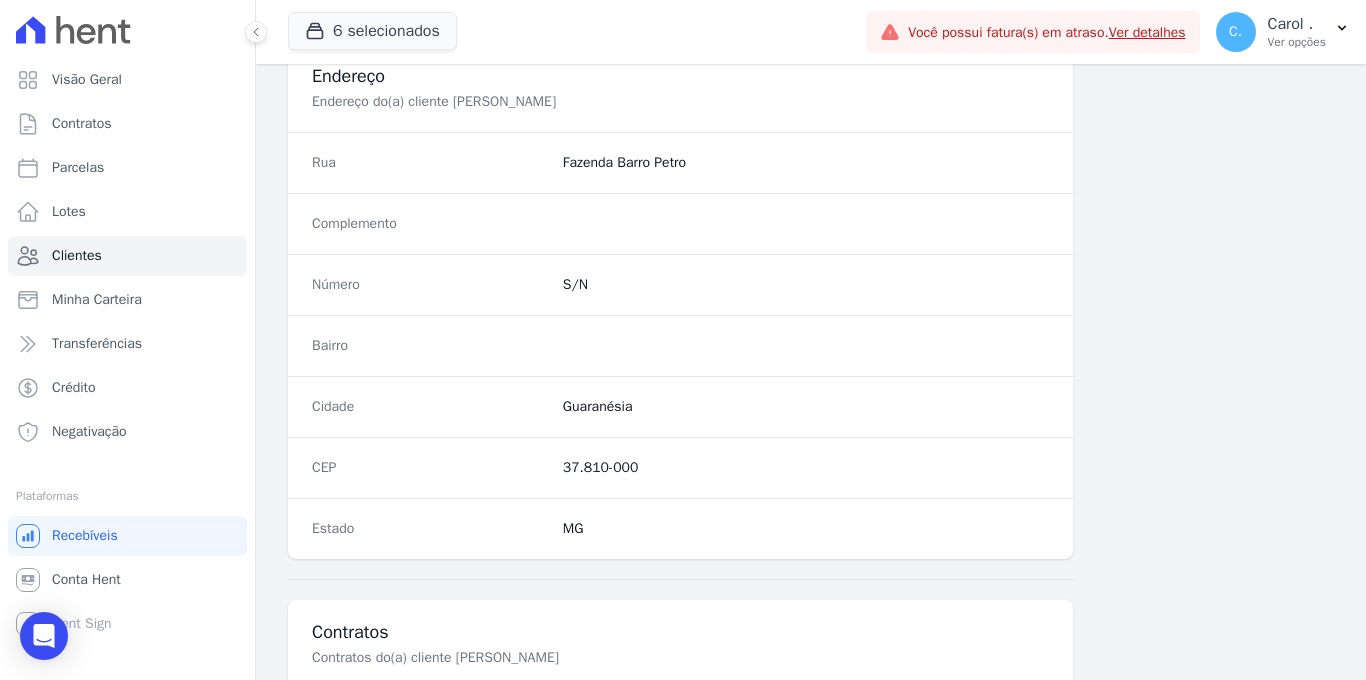 scroll, scrollTop: 1207, scrollLeft: 0, axis: vertical 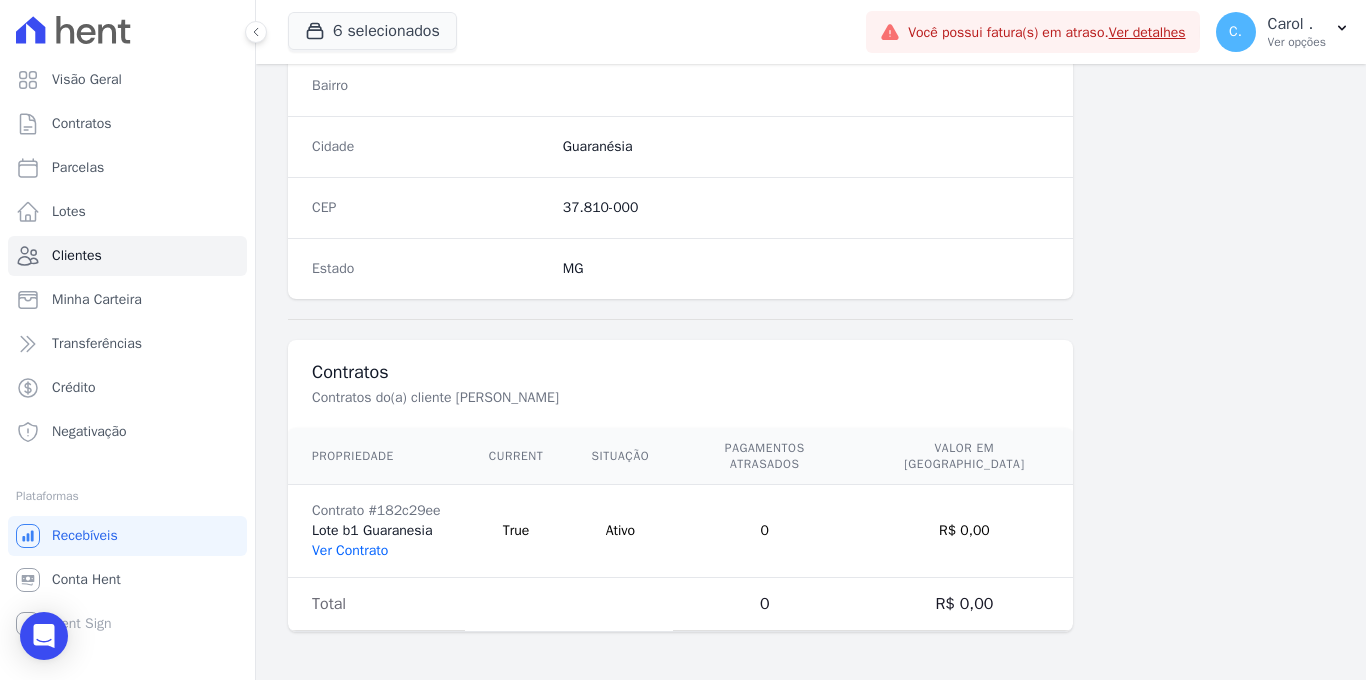 click on "Ver Contrato" at bounding box center [350, 550] 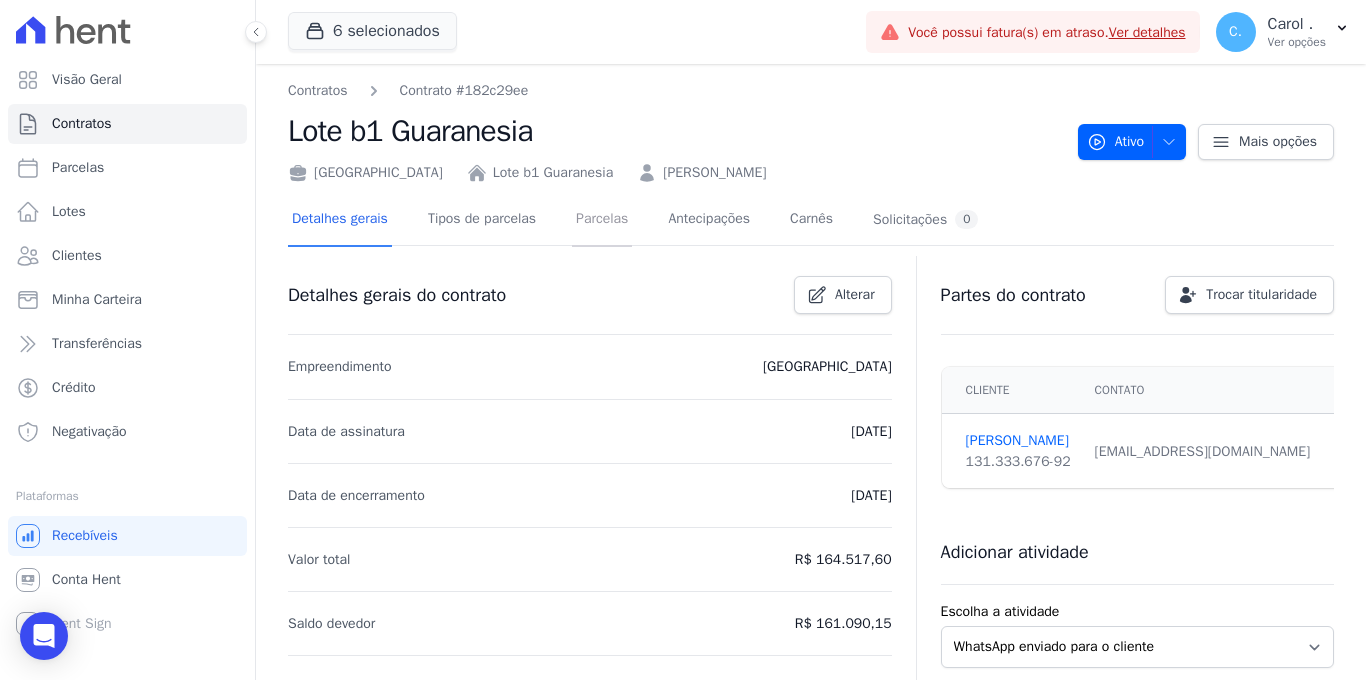 click on "Parcelas" at bounding box center (602, 220) 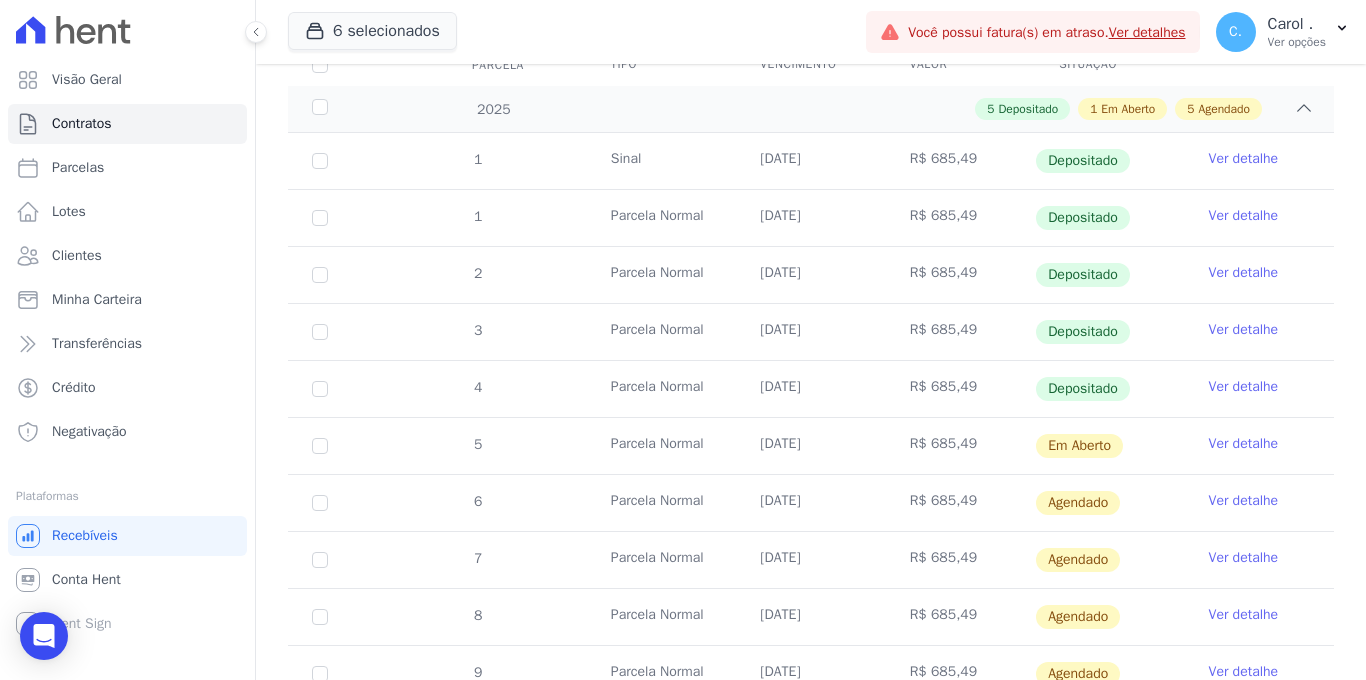 scroll, scrollTop: 291, scrollLeft: 0, axis: vertical 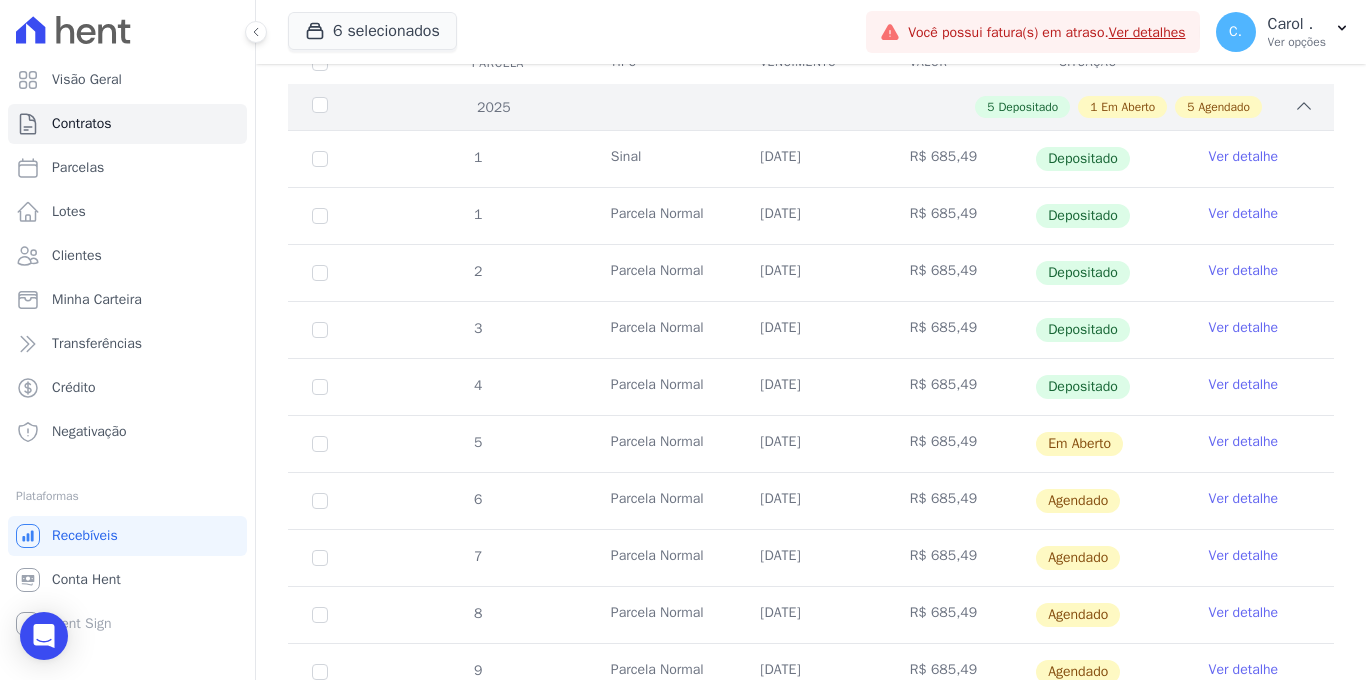 click on "2025
5
Depositado
1
Em Aberto
5
Agendado" at bounding box center (811, 107) 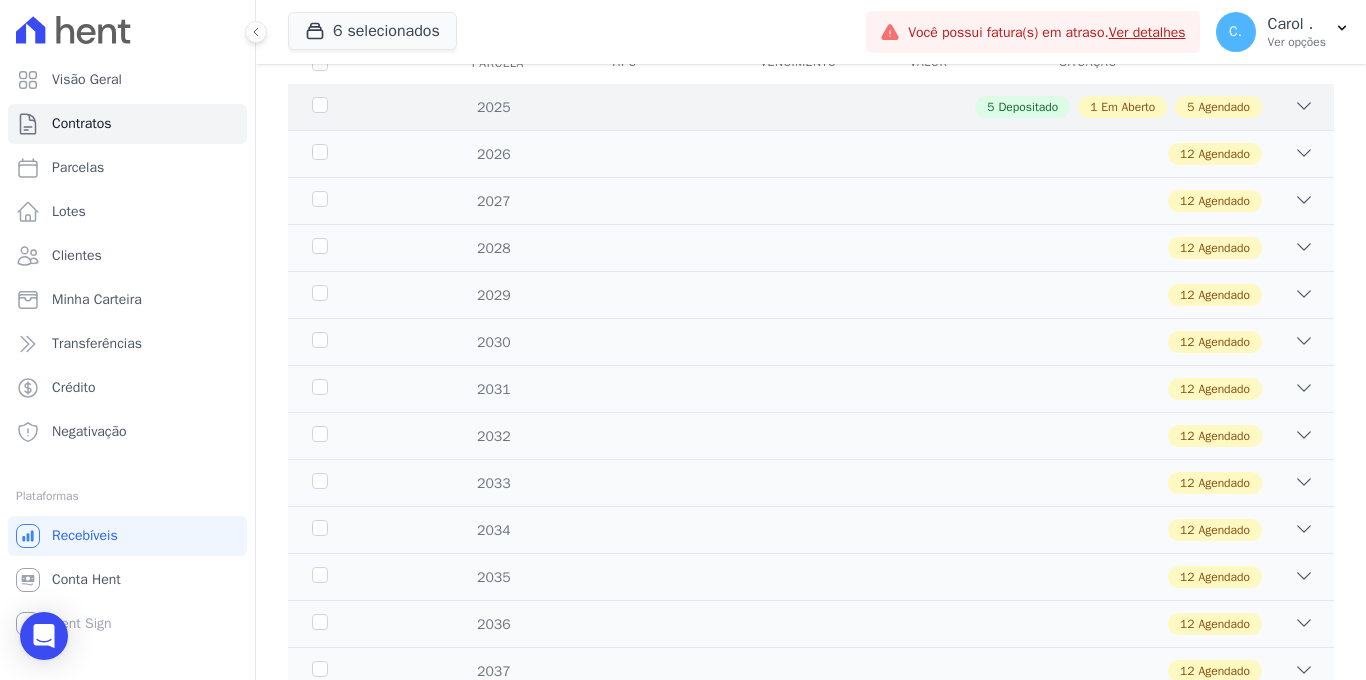 click 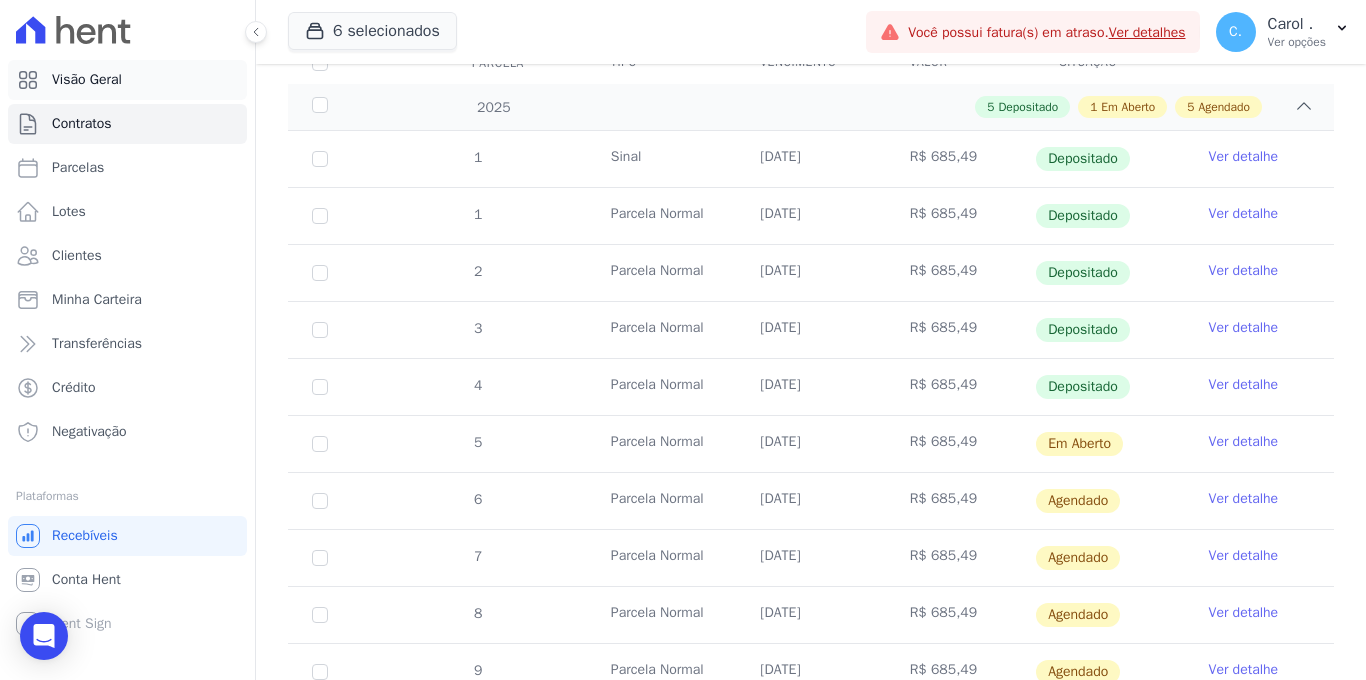 click on "Visão Geral" at bounding box center [87, 80] 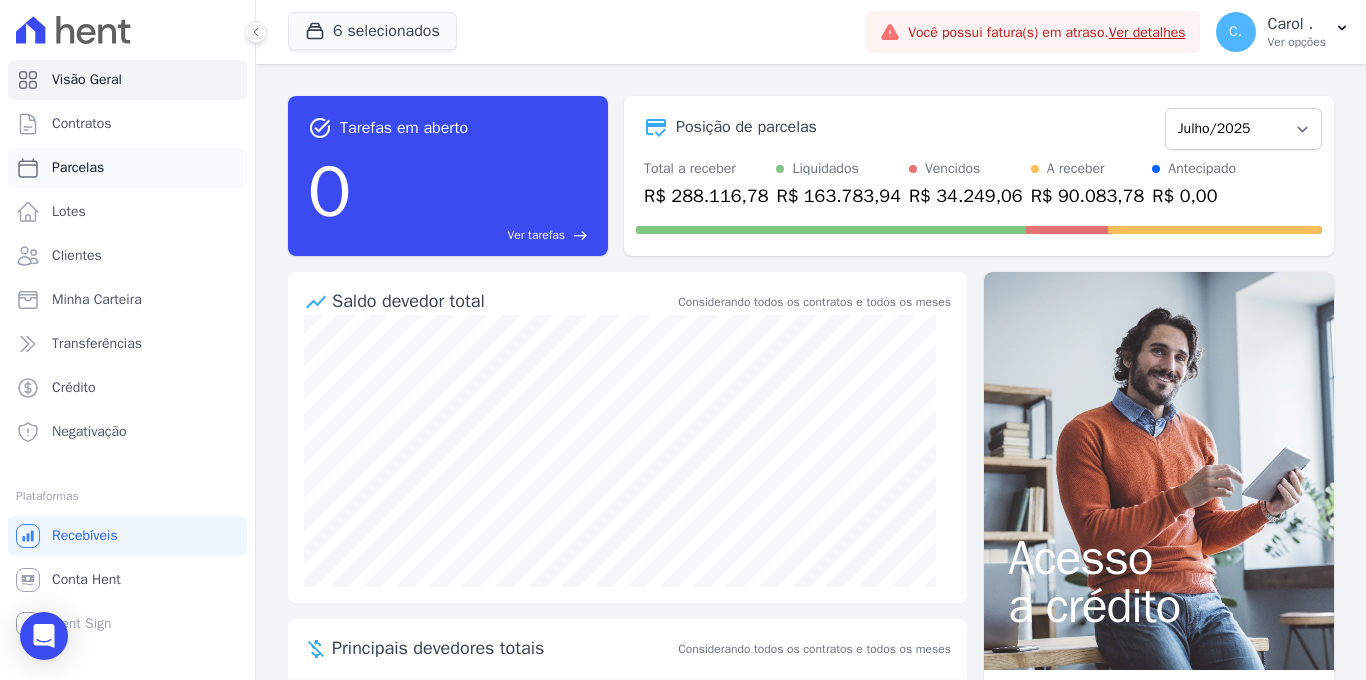 click on "Parcelas" at bounding box center [78, 168] 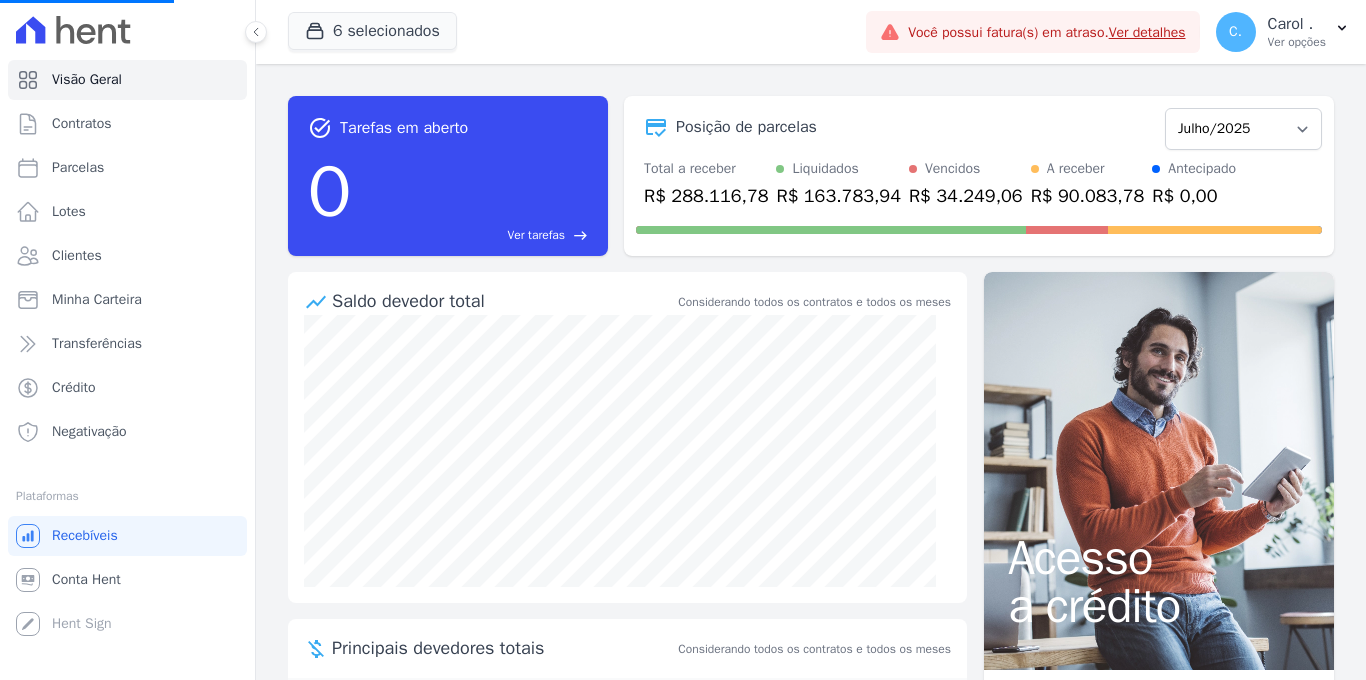 select 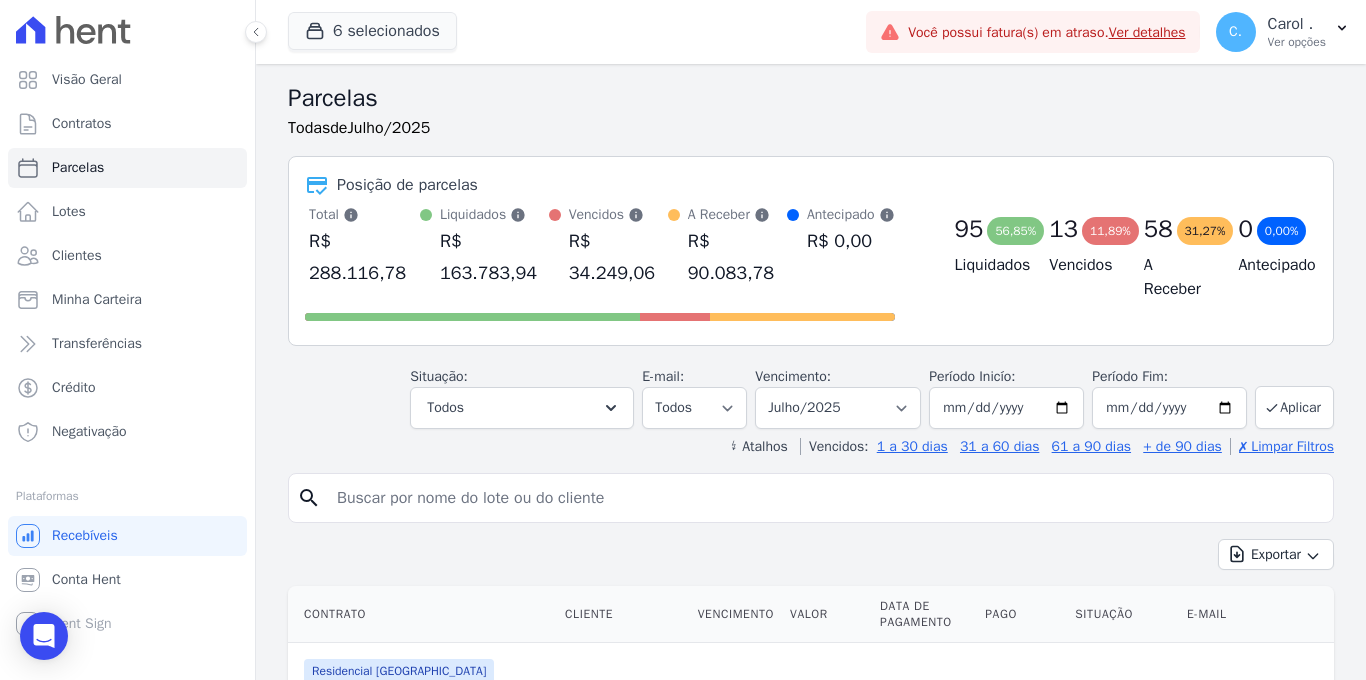 click at bounding box center (825, 498) 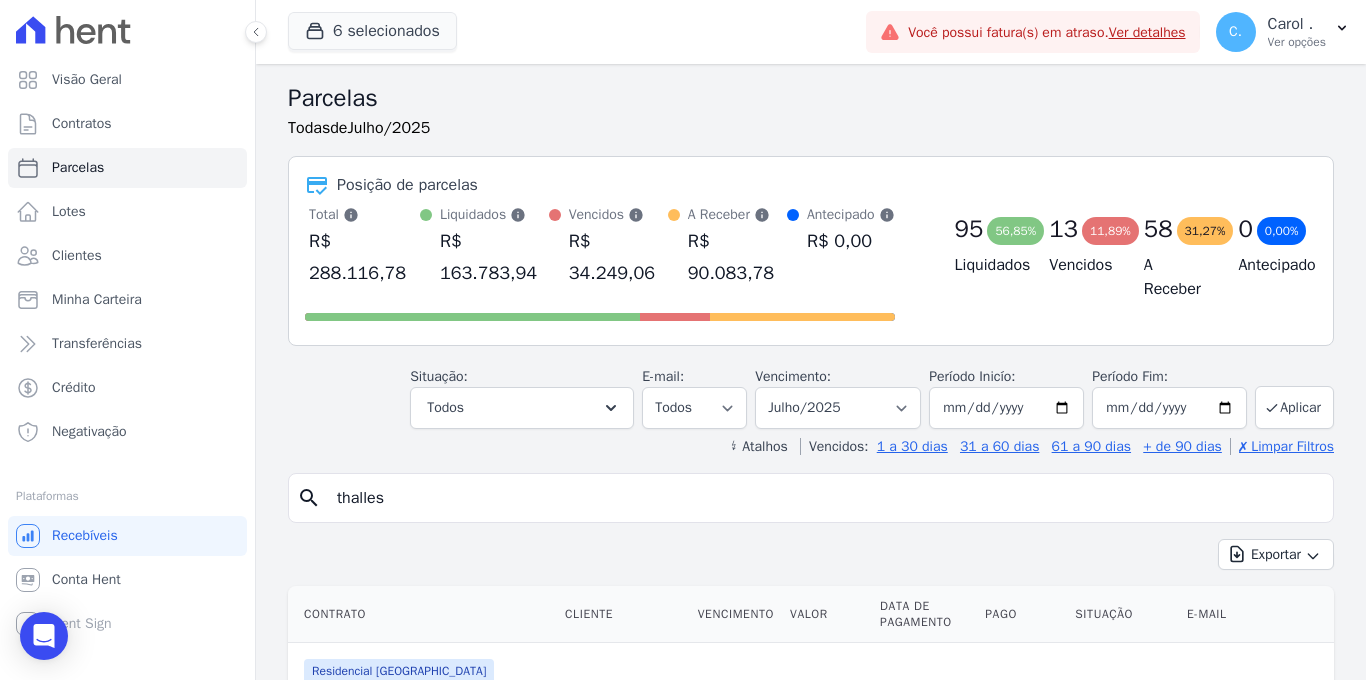 type on "thalles" 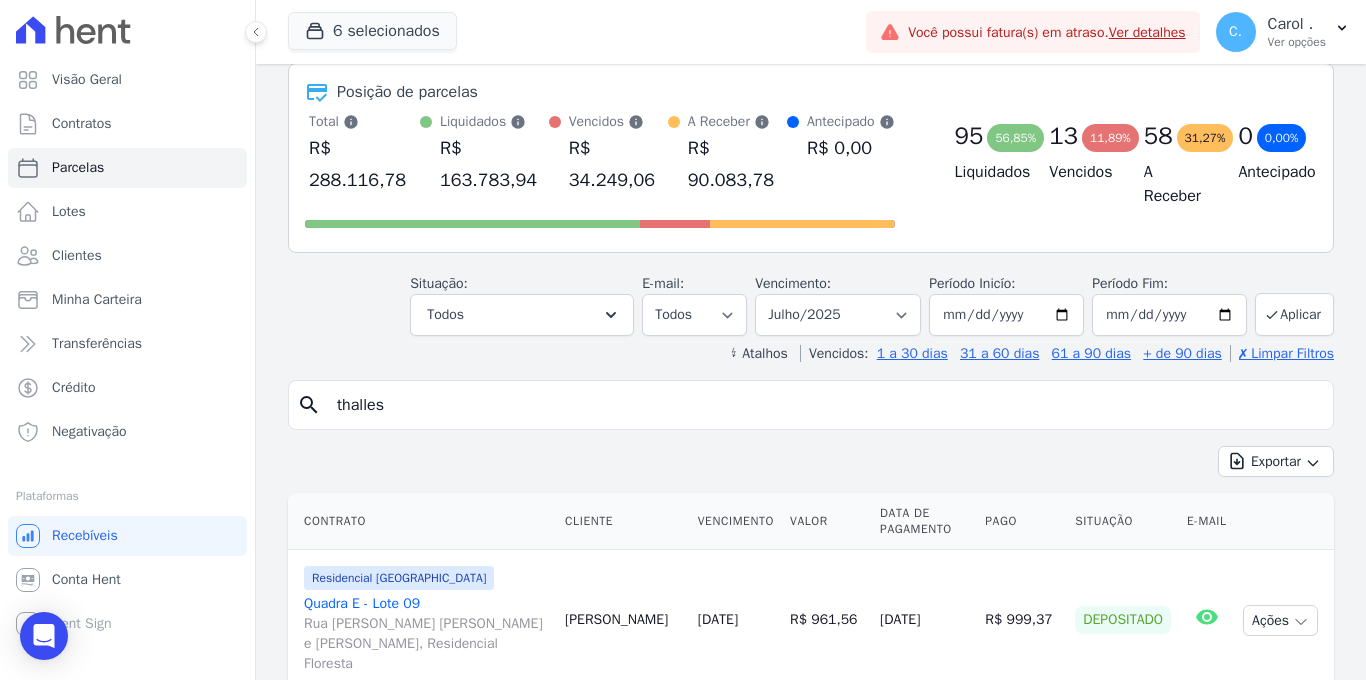 scroll, scrollTop: 112, scrollLeft: 0, axis: vertical 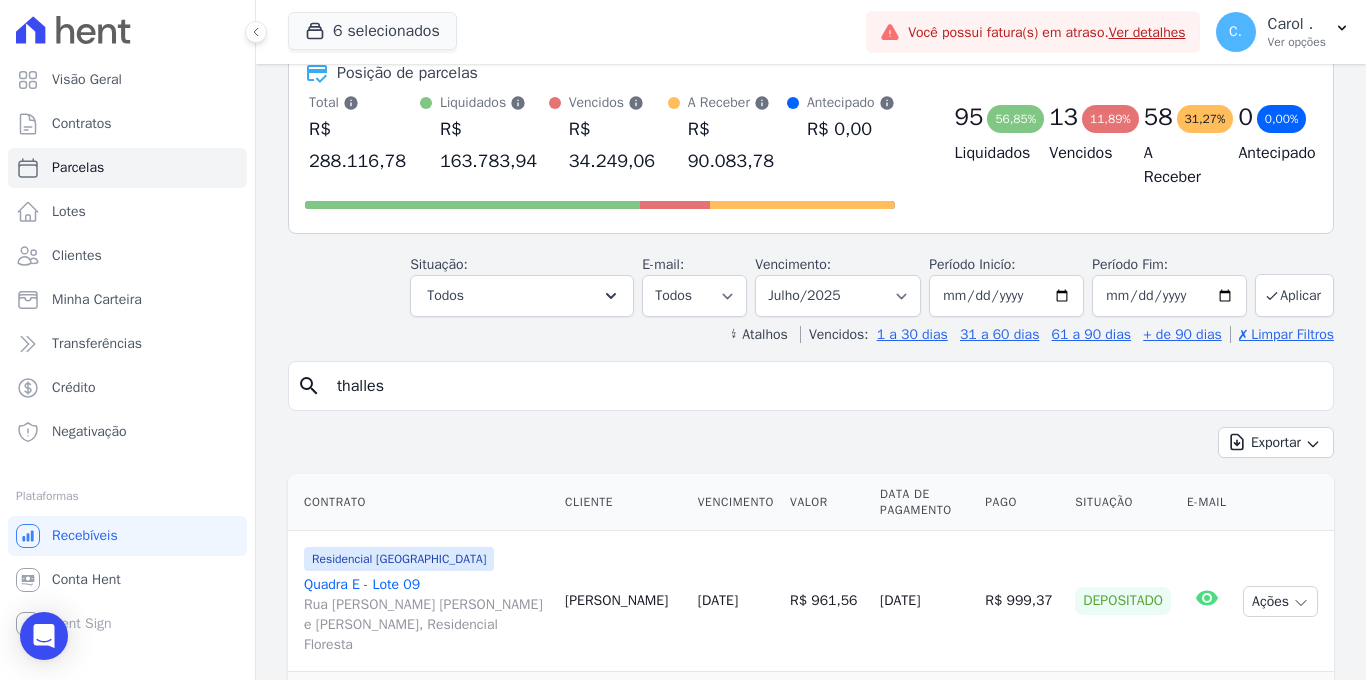 select 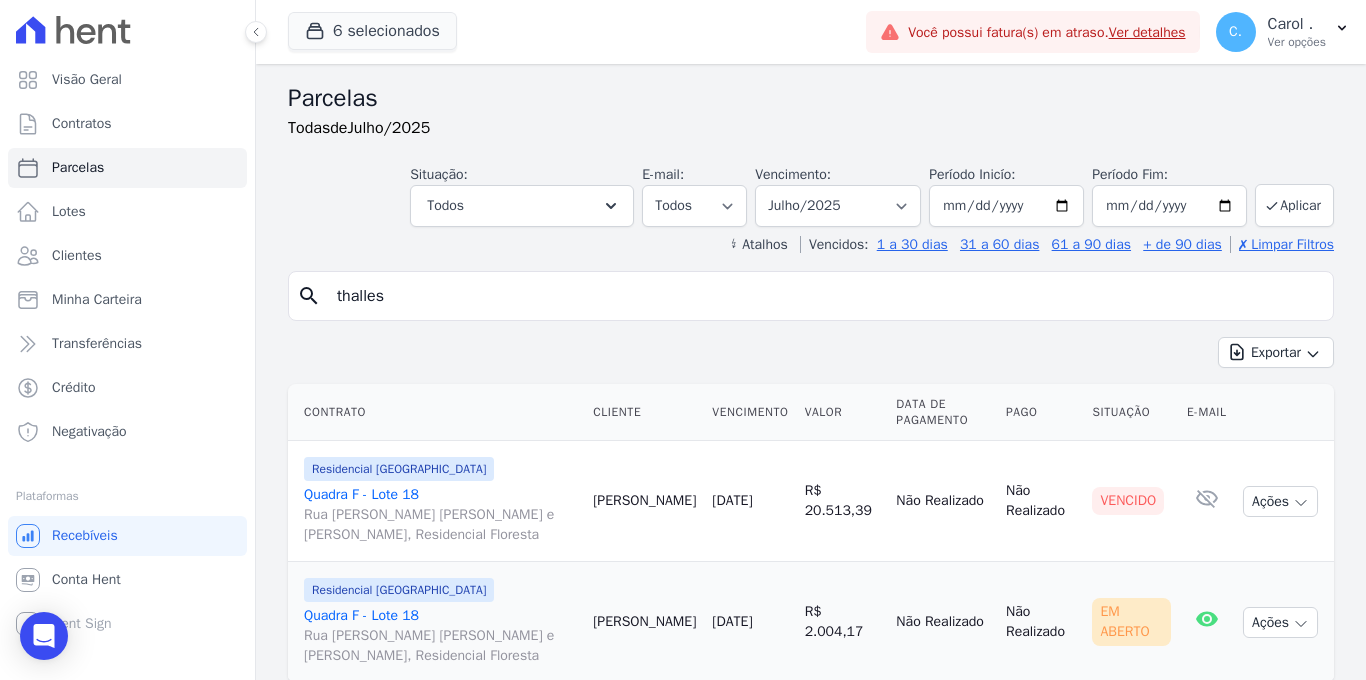 click on "Quadra F - Lote [GEOGRAPHIC_DATA][PERSON_NAME] [PERSON_NAME] e [PERSON_NAME], Residencial Floresta" at bounding box center [440, 515] 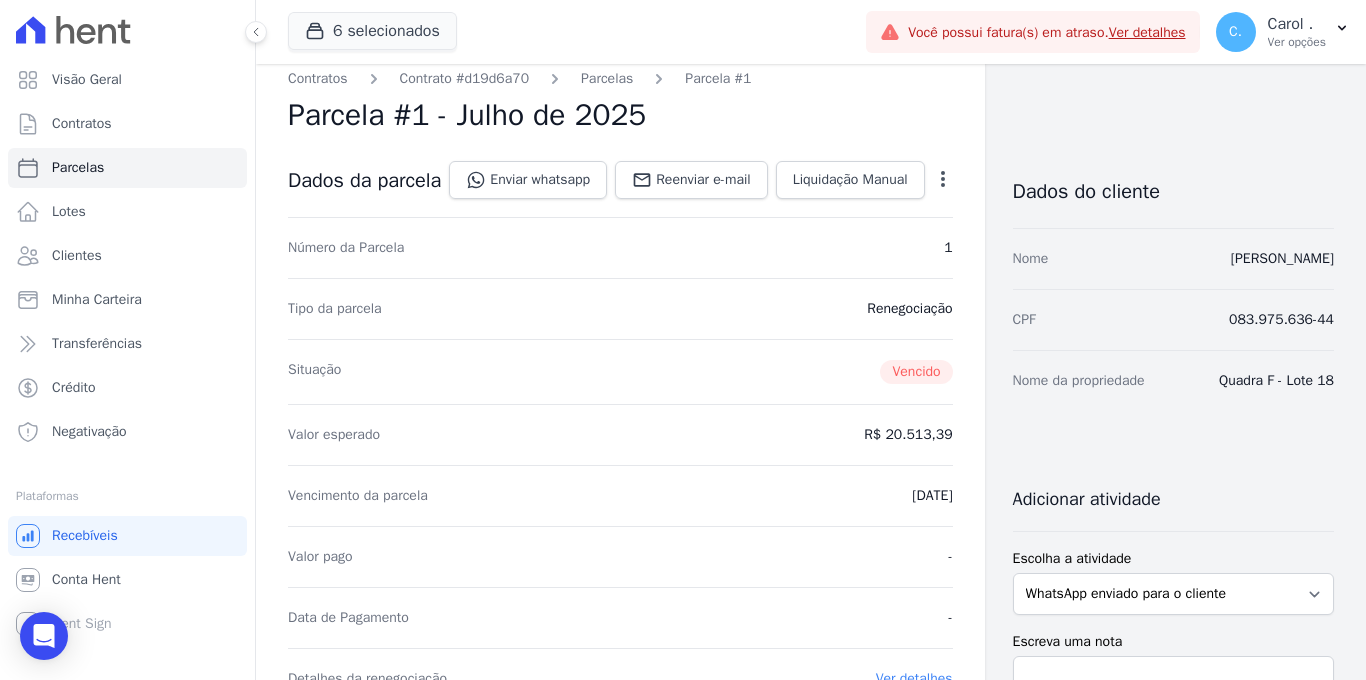 scroll, scrollTop: 0, scrollLeft: 0, axis: both 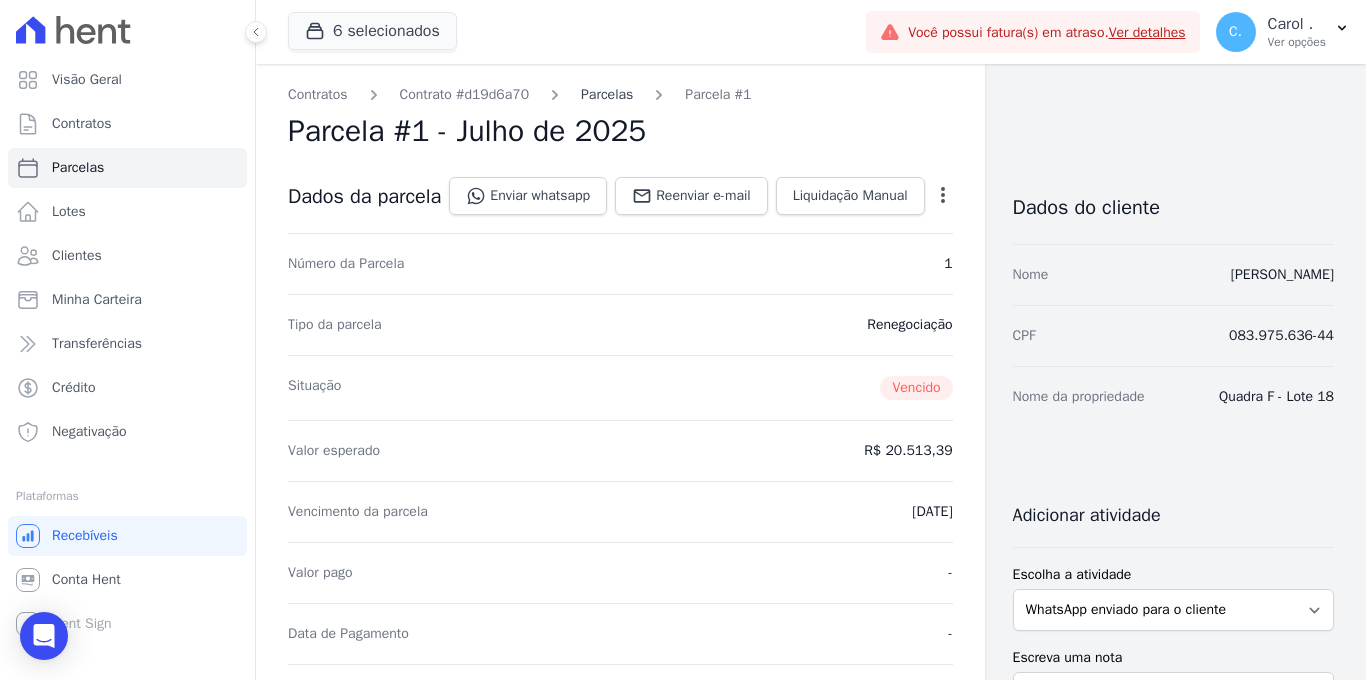 click on "Parcelas" at bounding box center (607, 94) 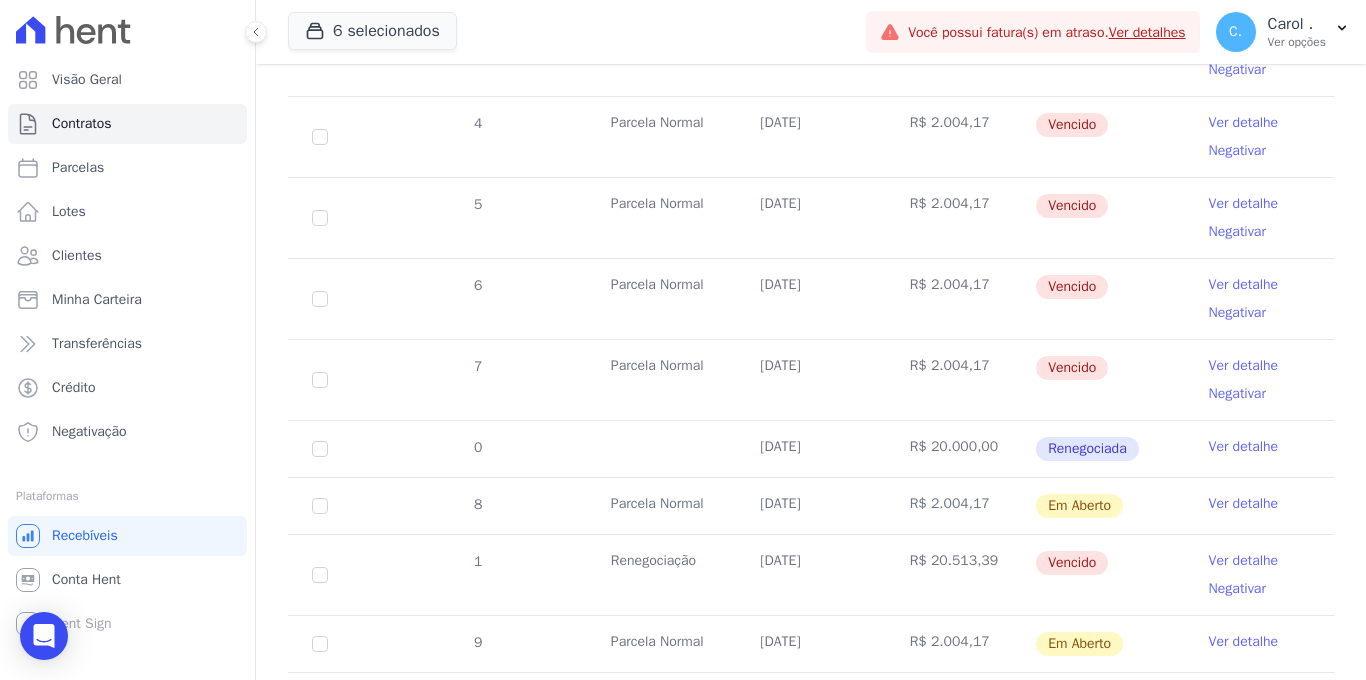 scroll, scrollTop: 569, scrollLeft: 0, axis: vertical 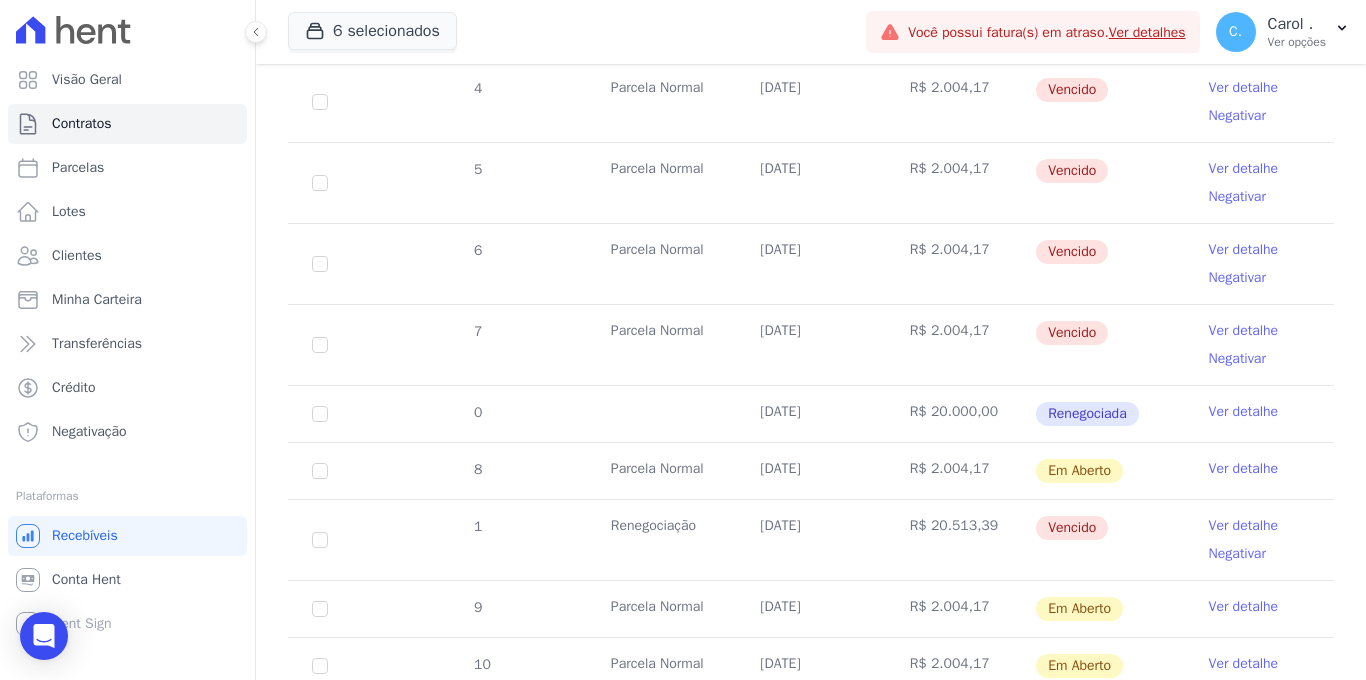 click on "Ver detalhe" at bounding box center (1244, 526) 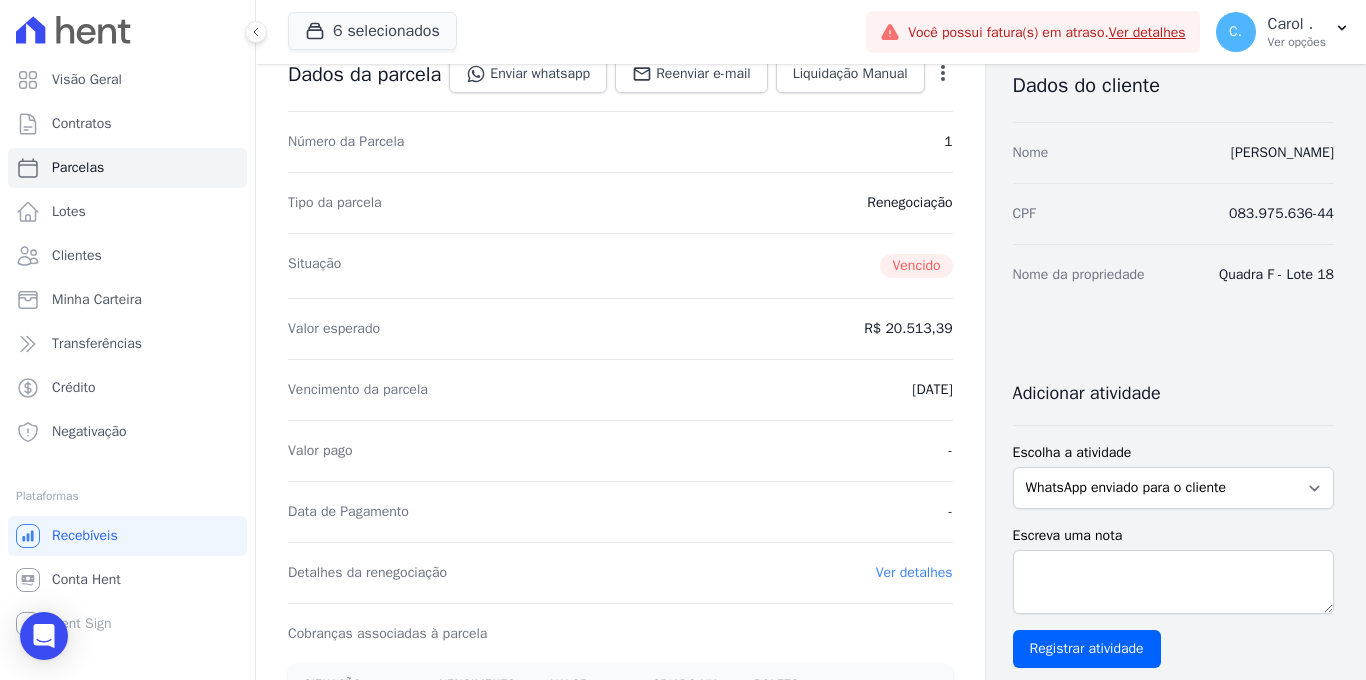 scroll, scrollTop: 0, scrollLeft: 0, axis: both 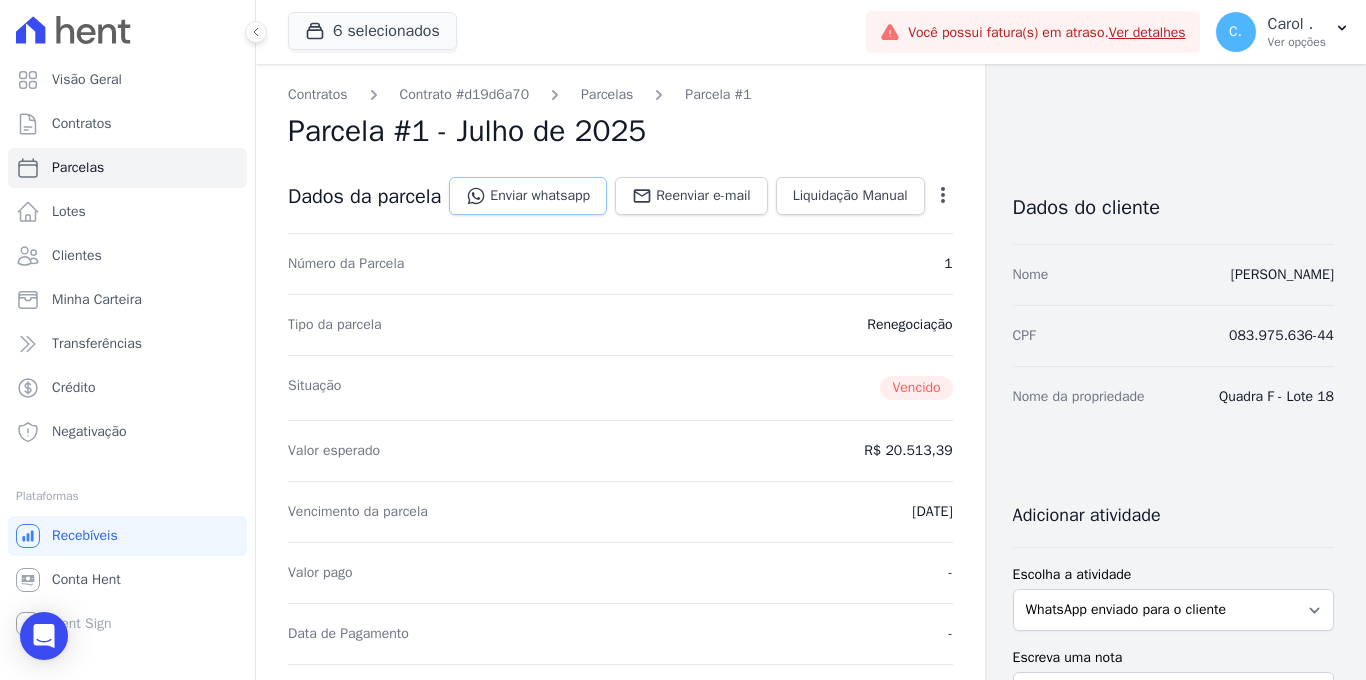 click on "Enviar whatsapp" at bounding box center [528, 196] 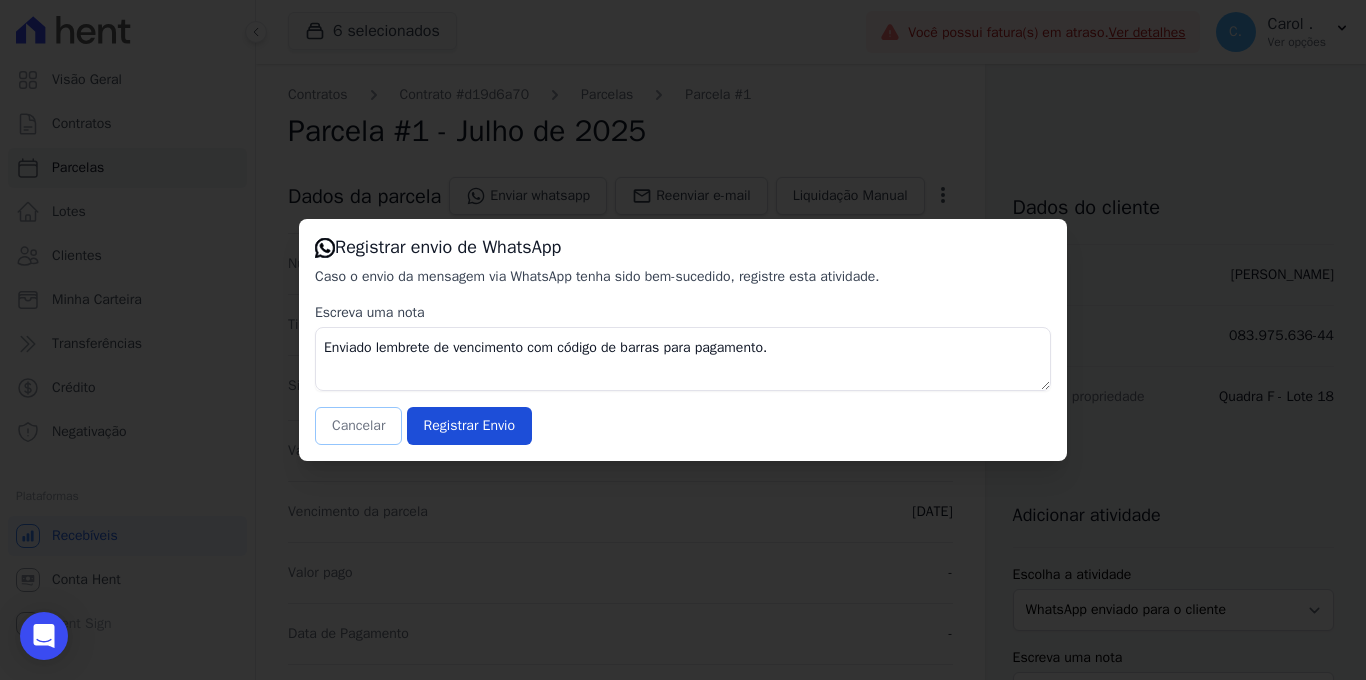 click on "Cancelar" at bounding box center [358, 426] 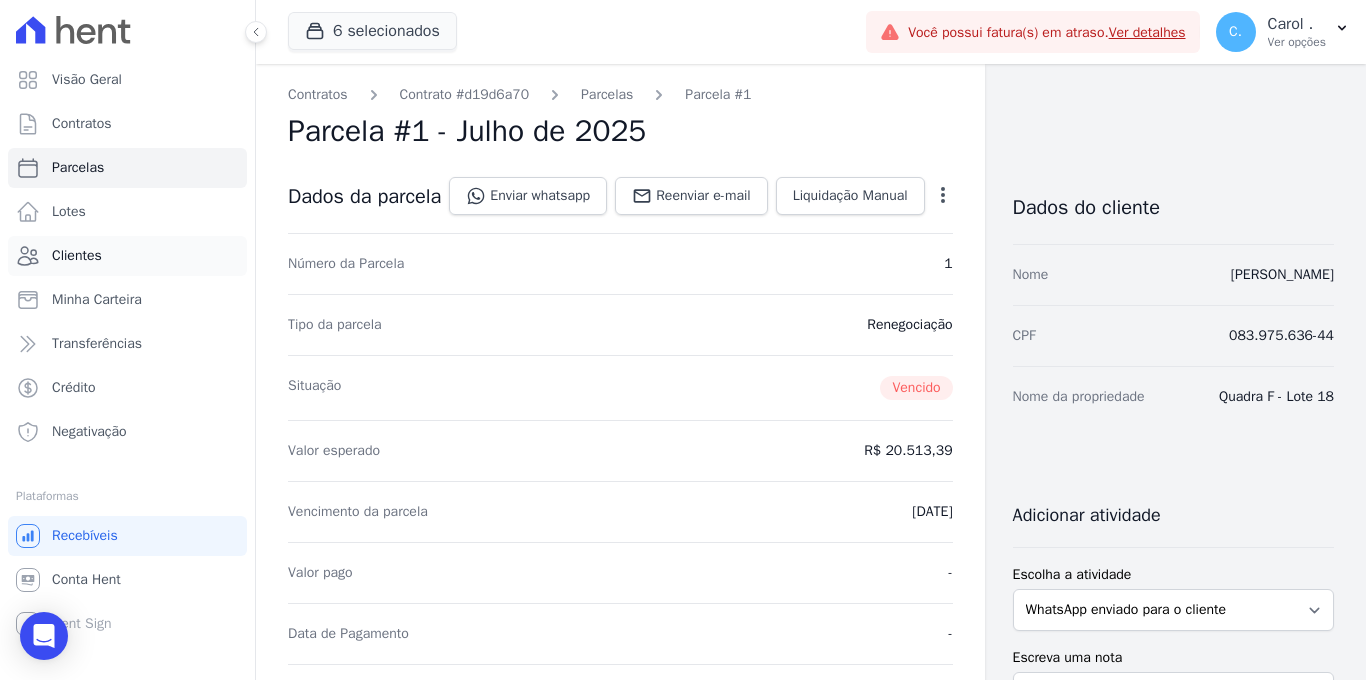 click on "Clientes" at bounding box center [127, 256] 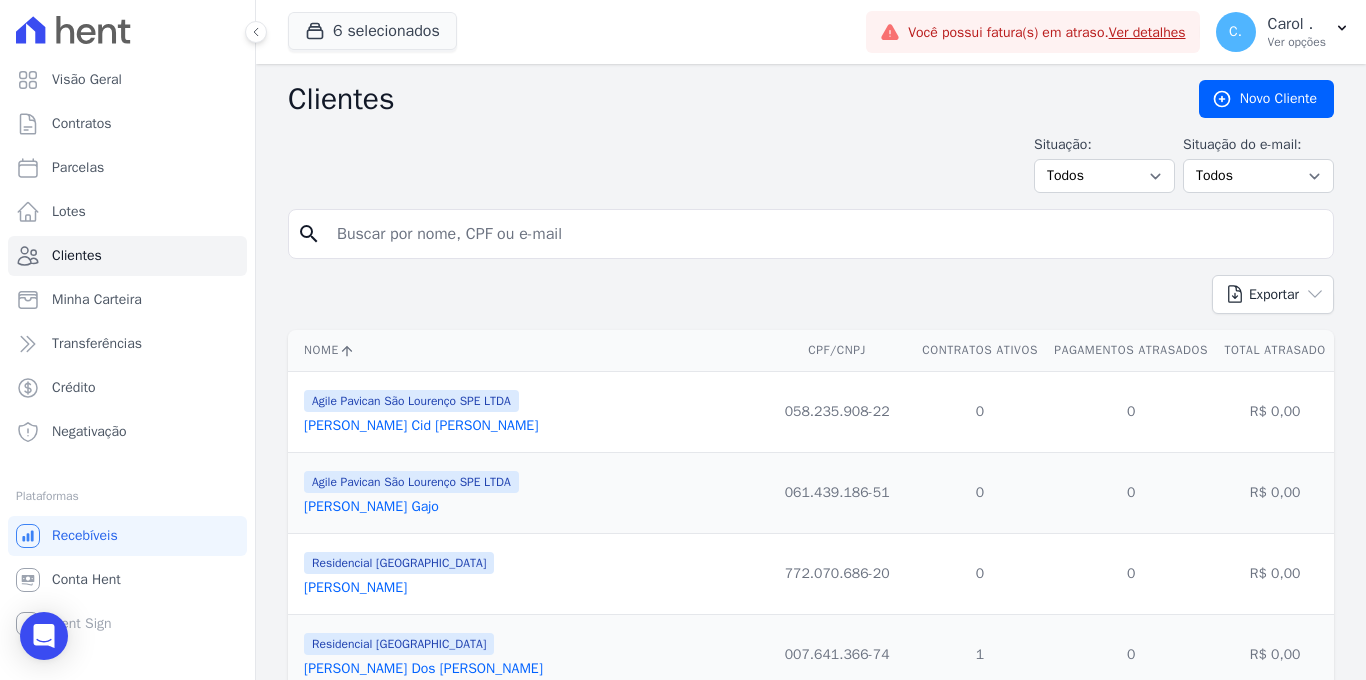 click at bounding box center [825, 234] 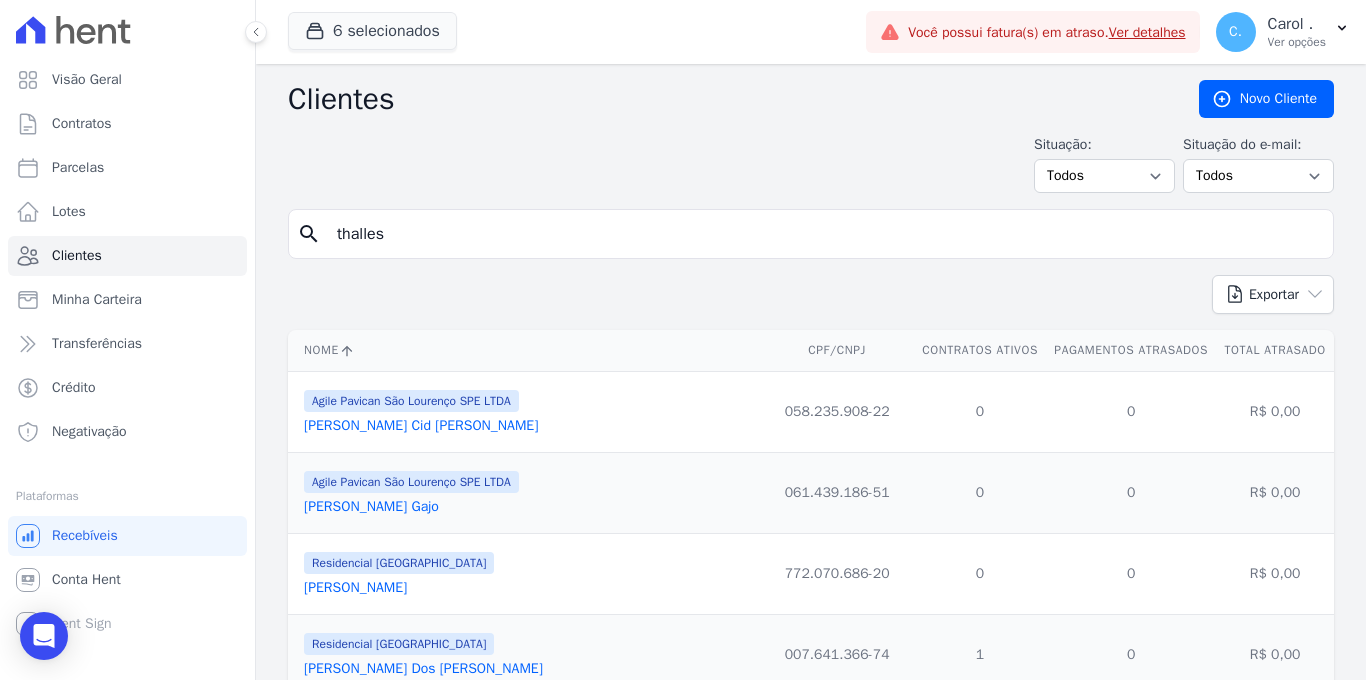 type on "thalles" 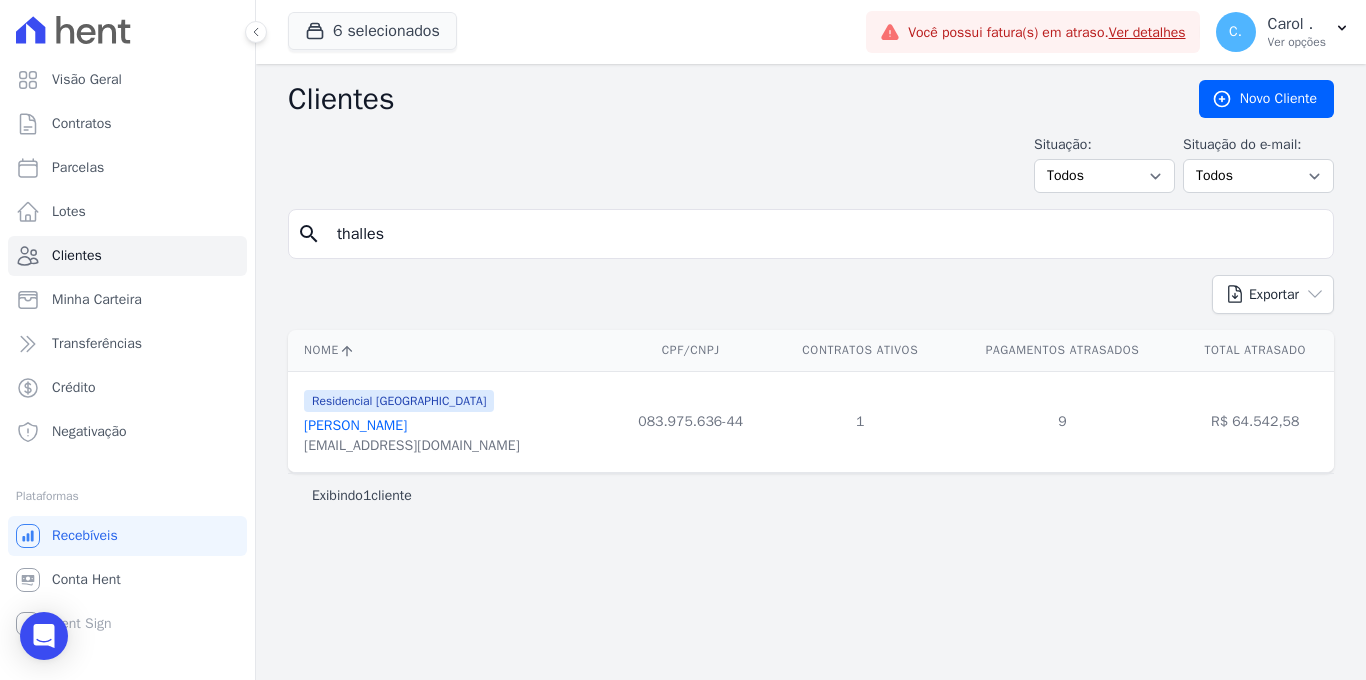 click on "[PERSON_NAME]" at bounding box center [355, 425] 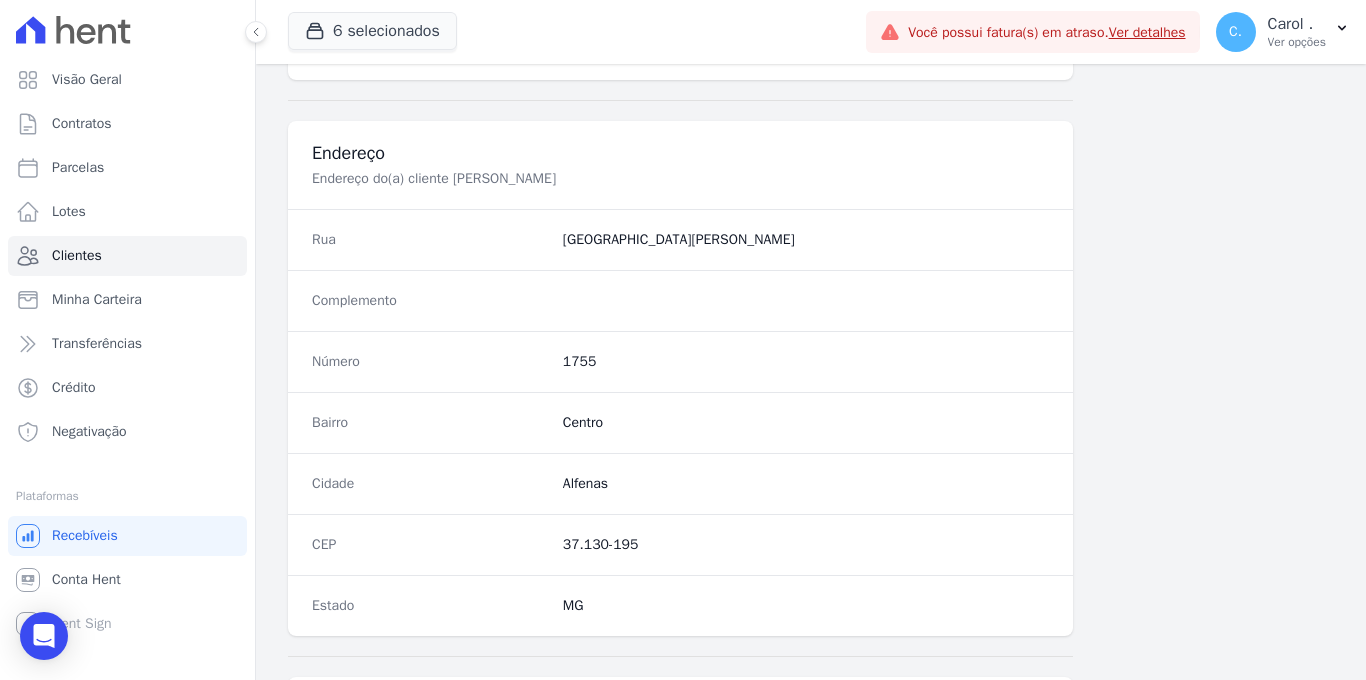 scroll, scrollTop: 1207, scrollLeft: 0, axis: vertical 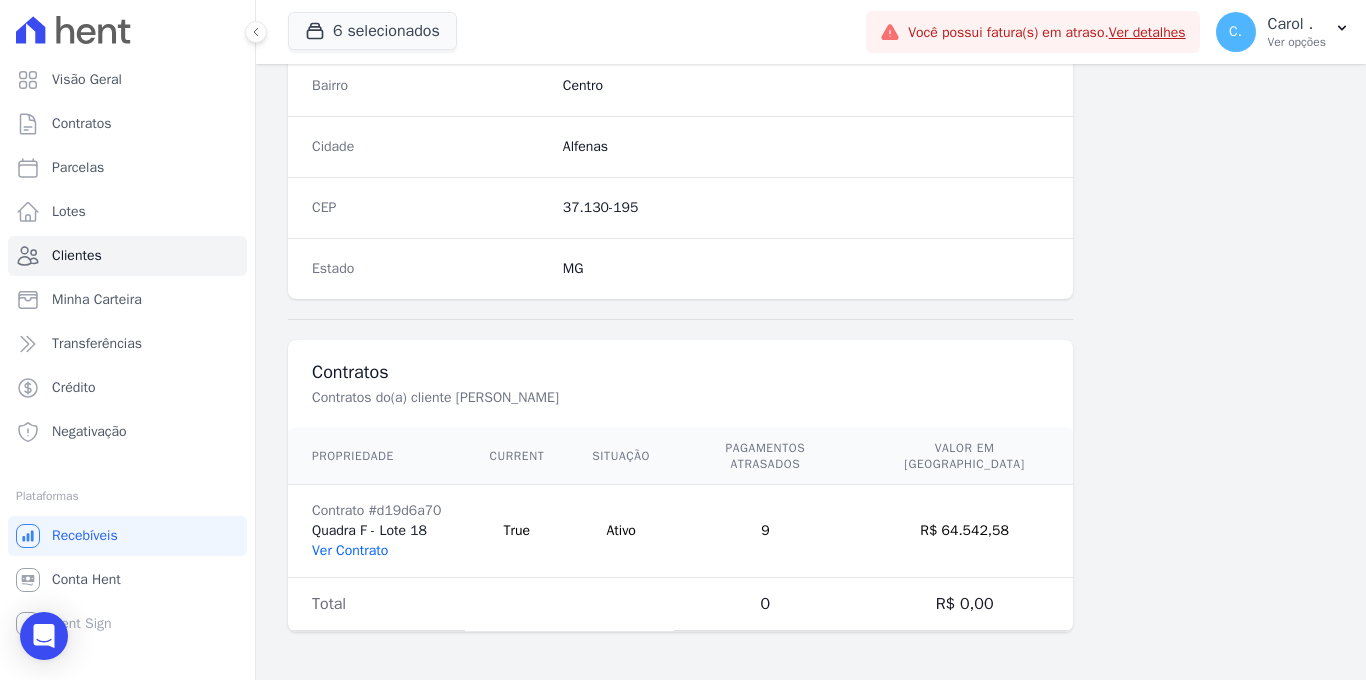 click on "Ver Contrato" at bounding box center [350, 550] 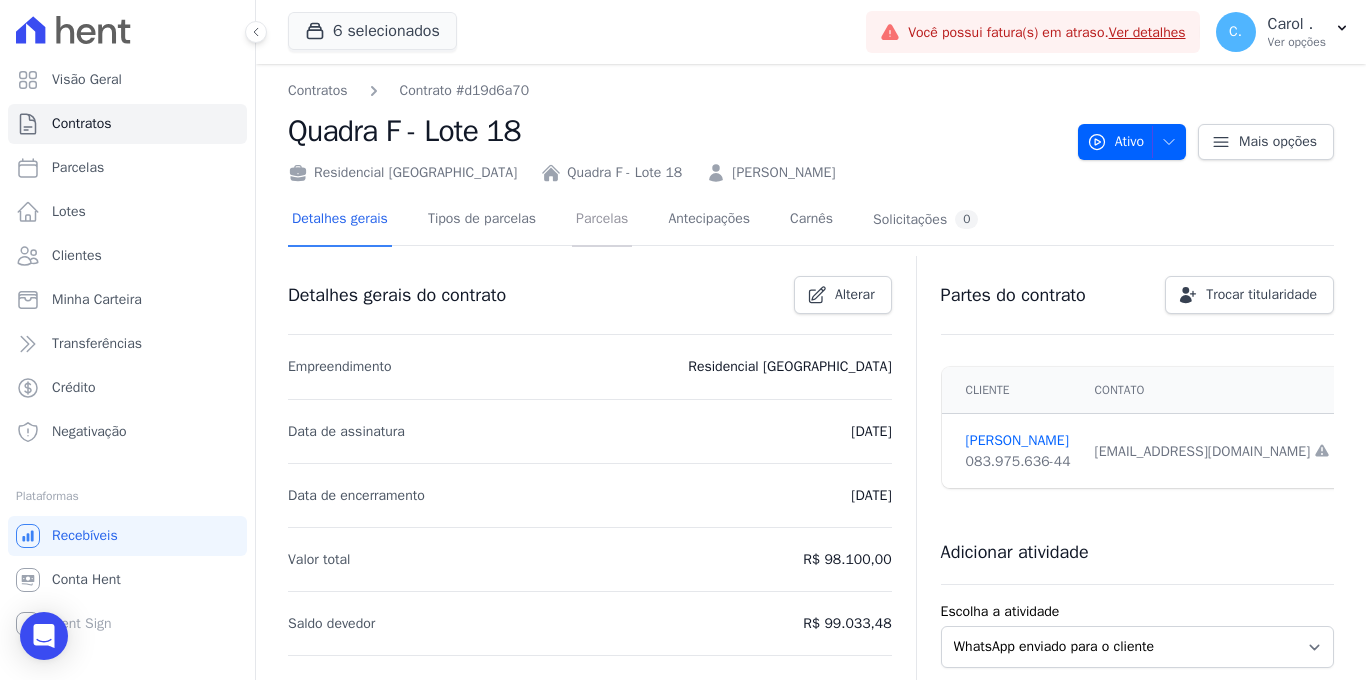 click on "Parcelas" at bounding box center (602, 220) 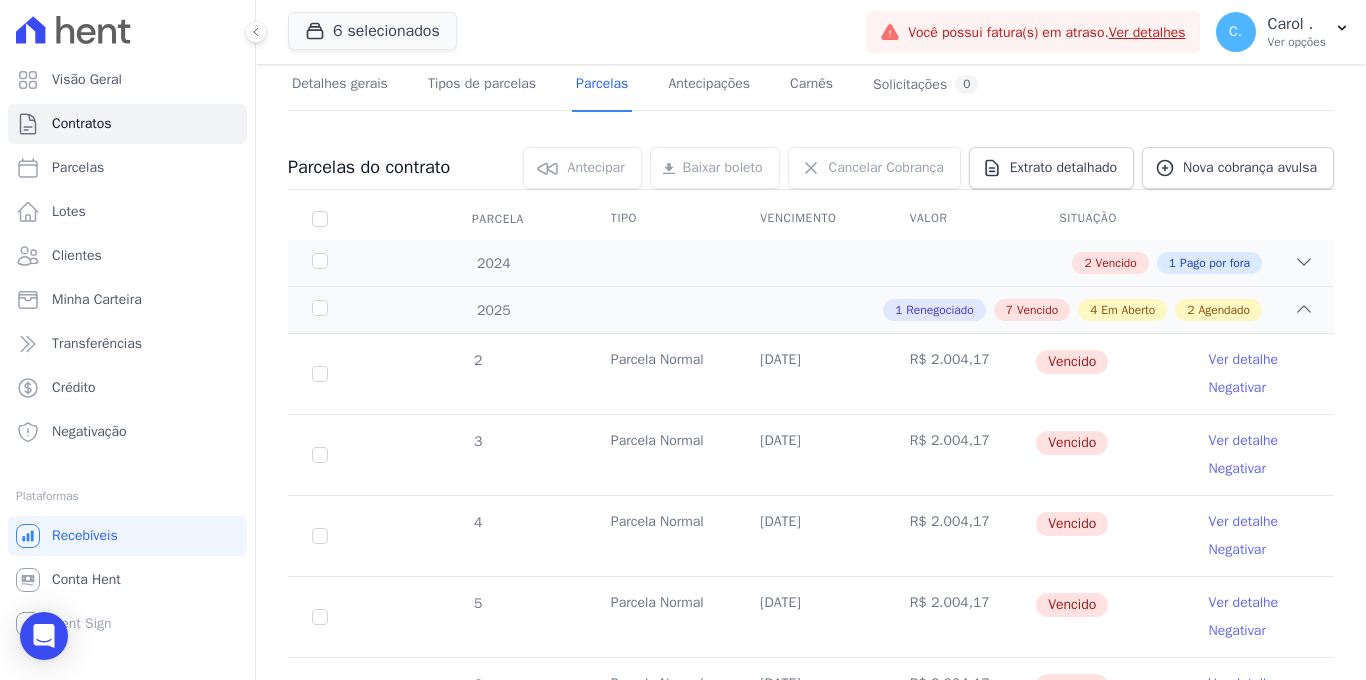scroll, scrollTop: 138, scrollLeft: 0, axis: vertical 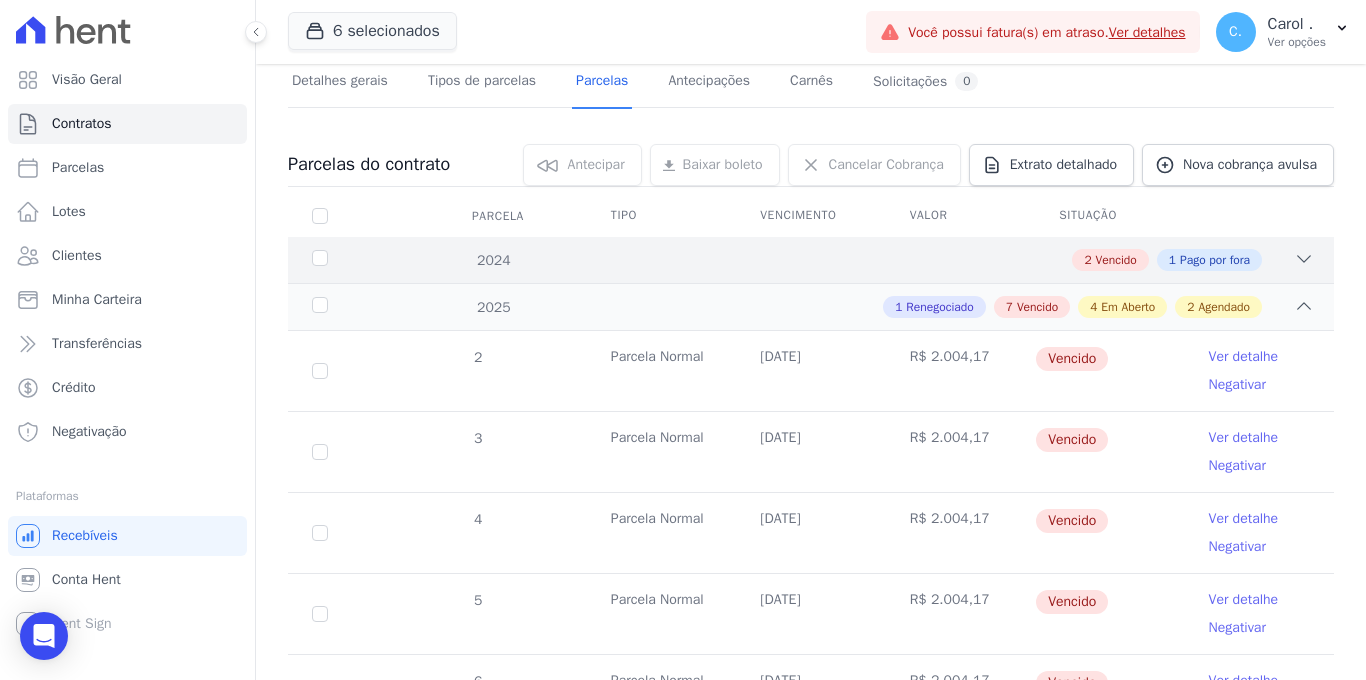 click 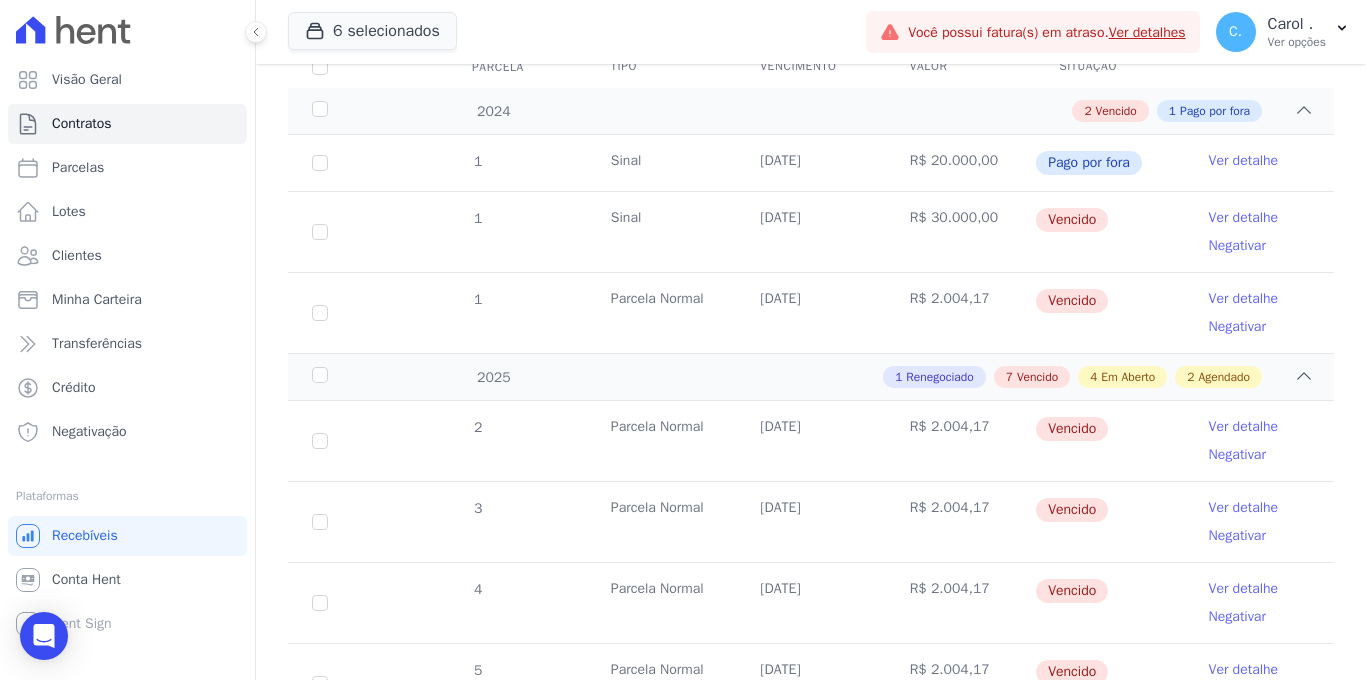 scroll, scrollTop: 302, scrollLeft: 0, axis: vertical 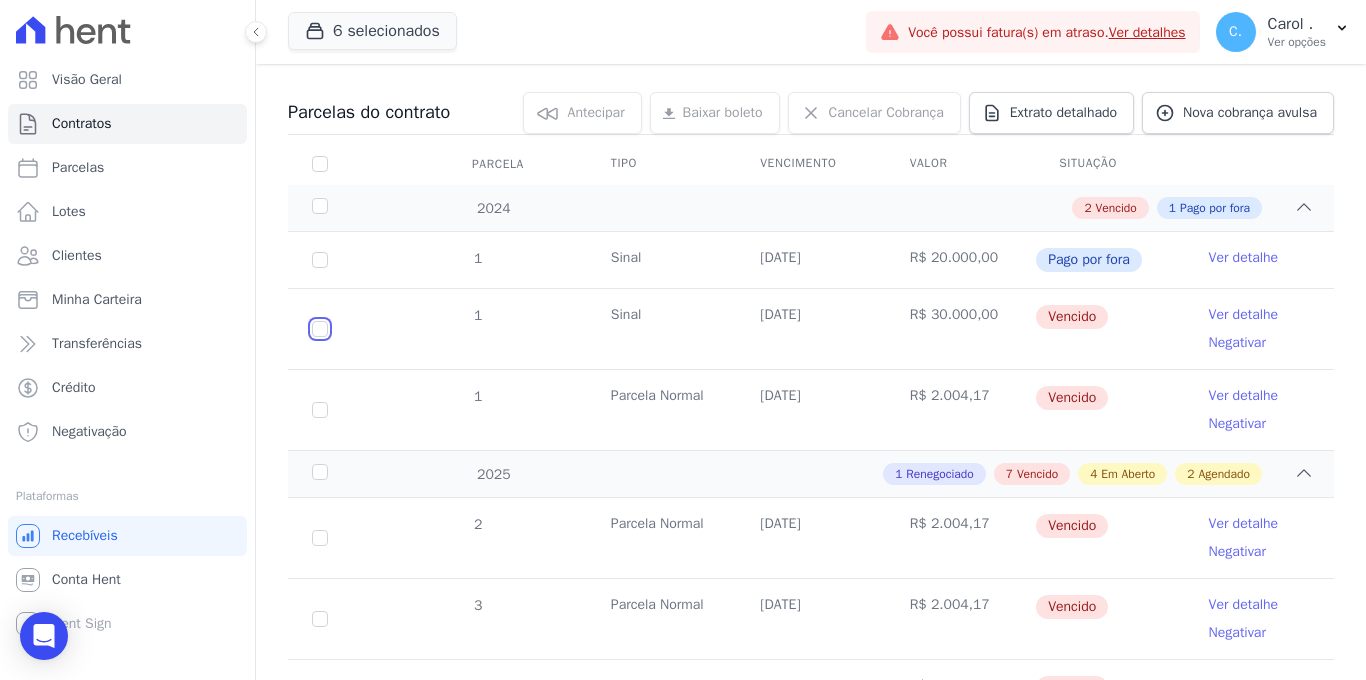 click at bounding box center [320, 329] 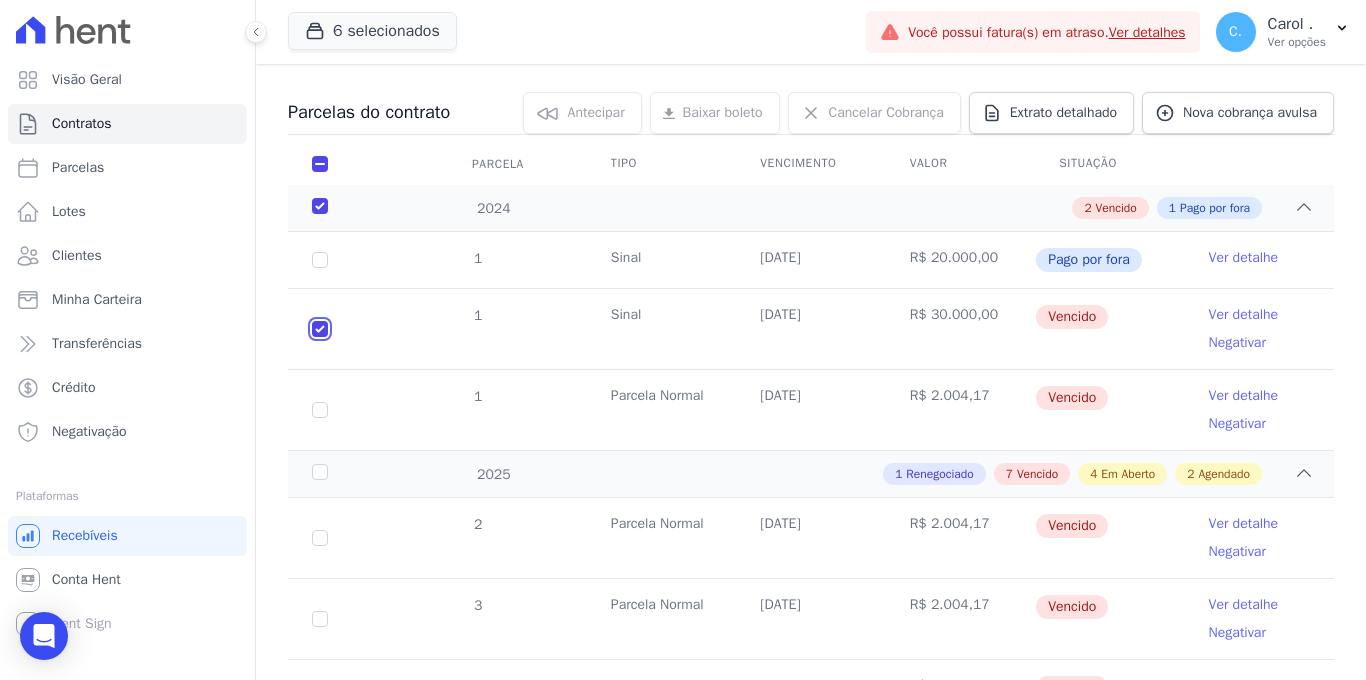 checkbox on "true" 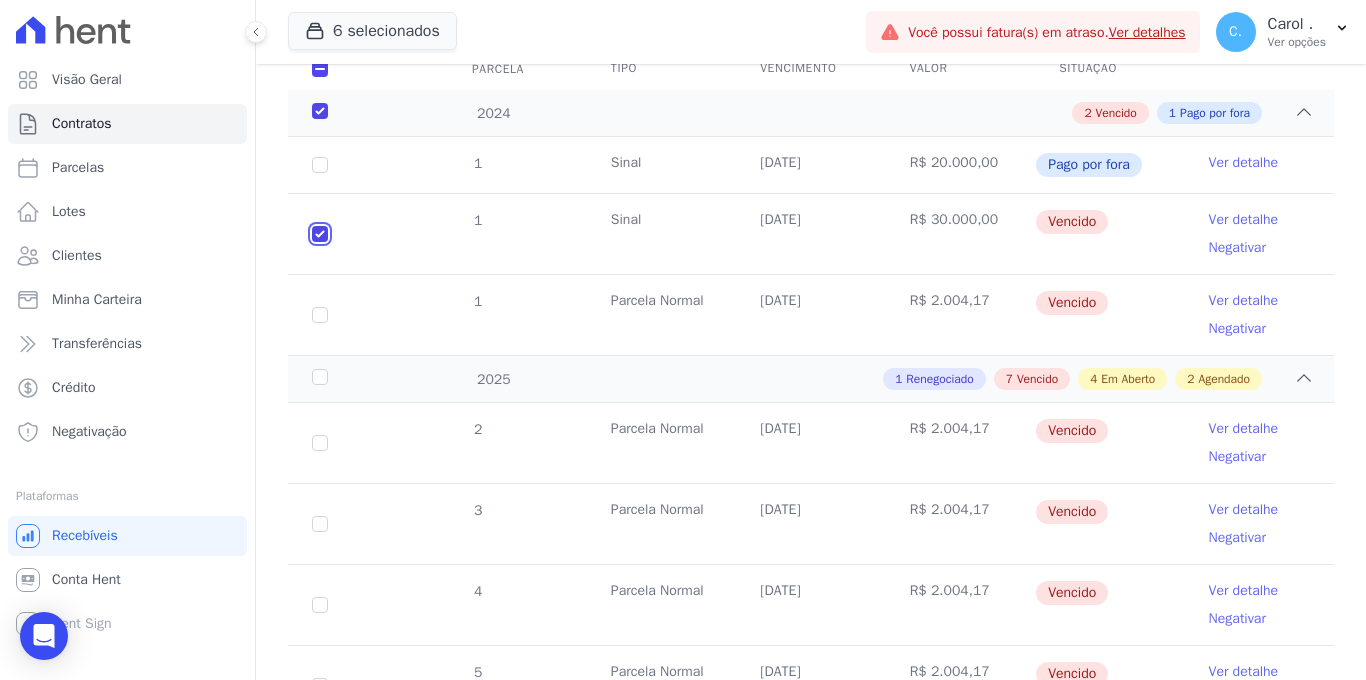 scroll, scrollTop: 328, scrollLeft: 0, axis: vertical 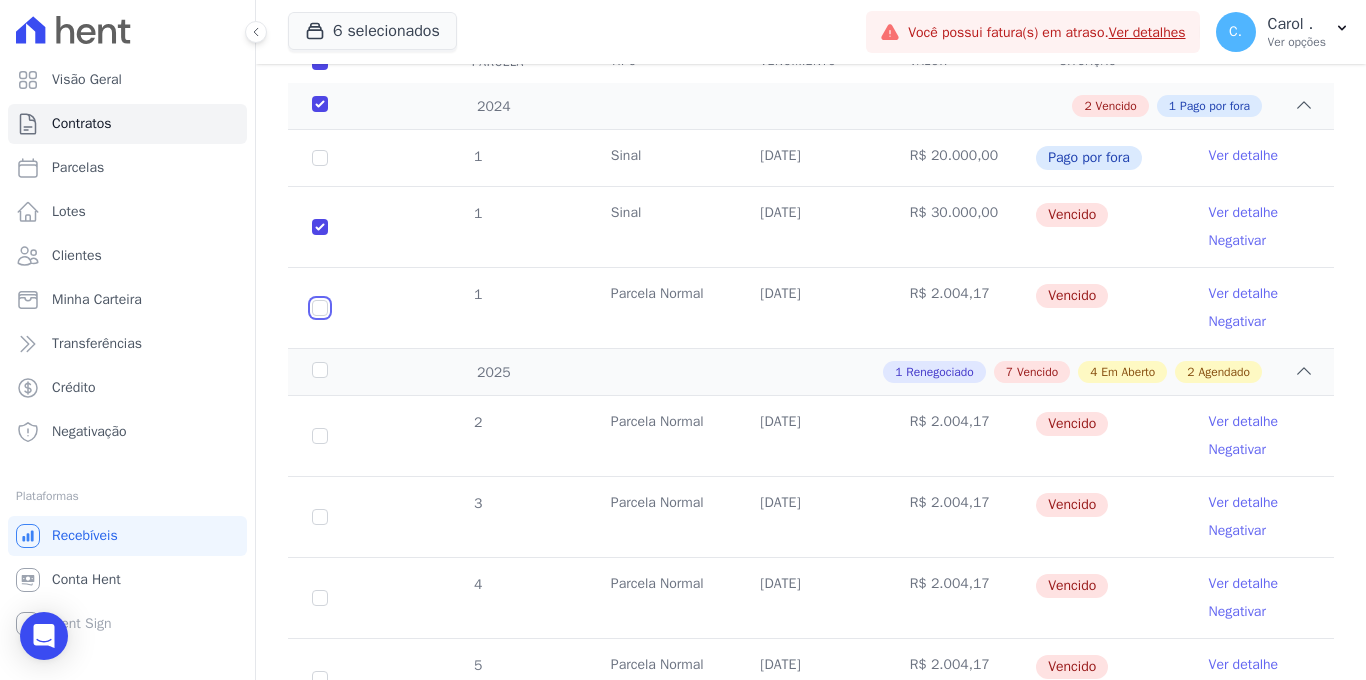 click at bounding box center [320, 227] 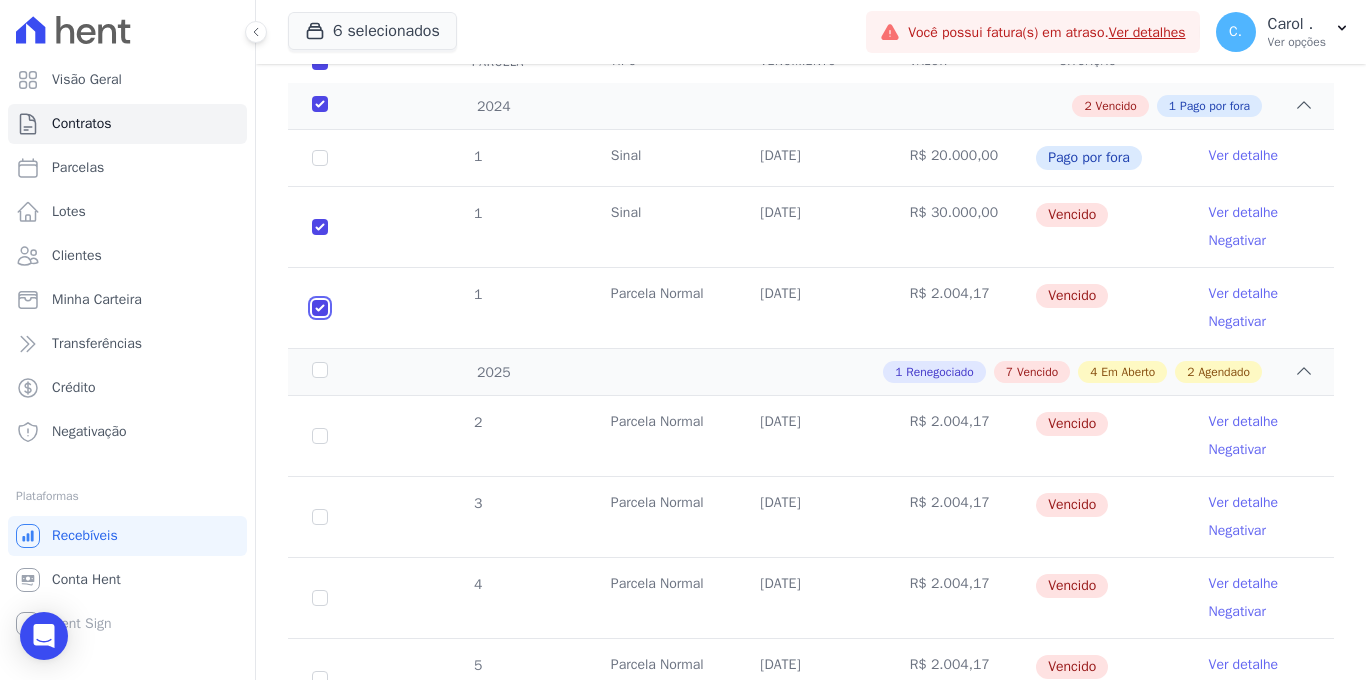 checkbox on "true" 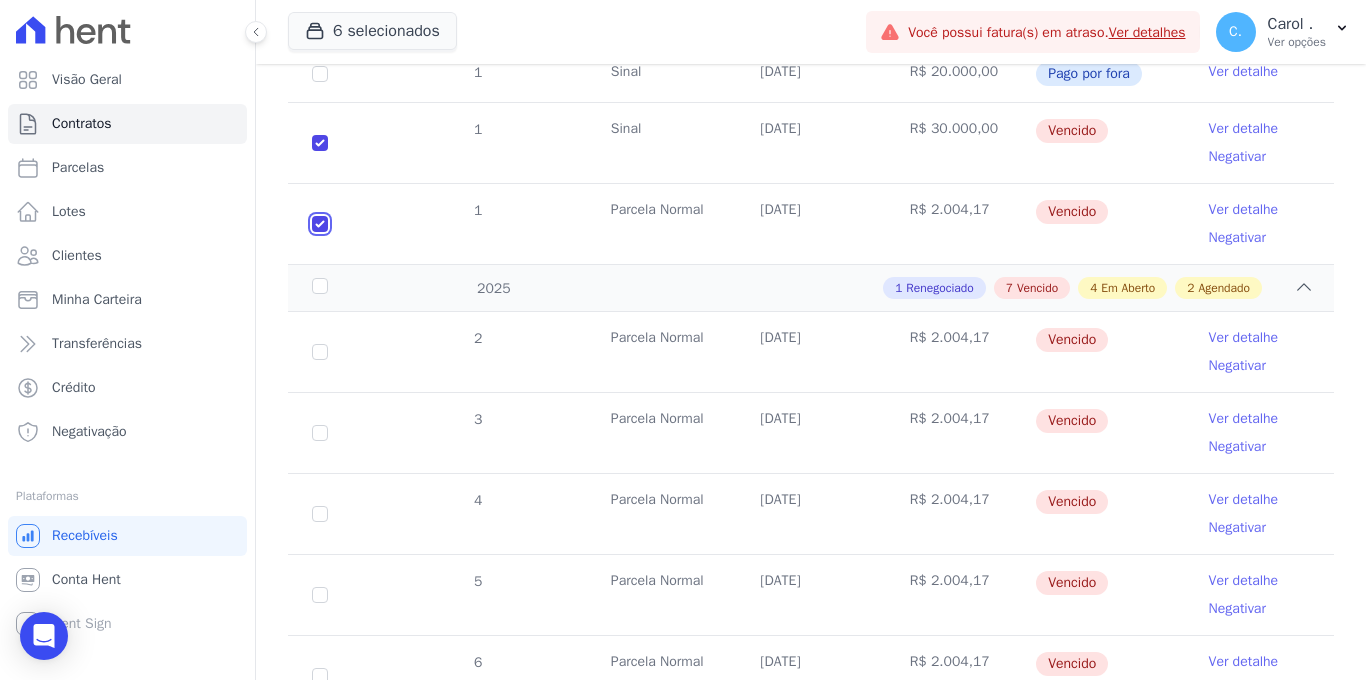 scroll, scrollTop: 426, scrollLeft: 0, axis: vertical 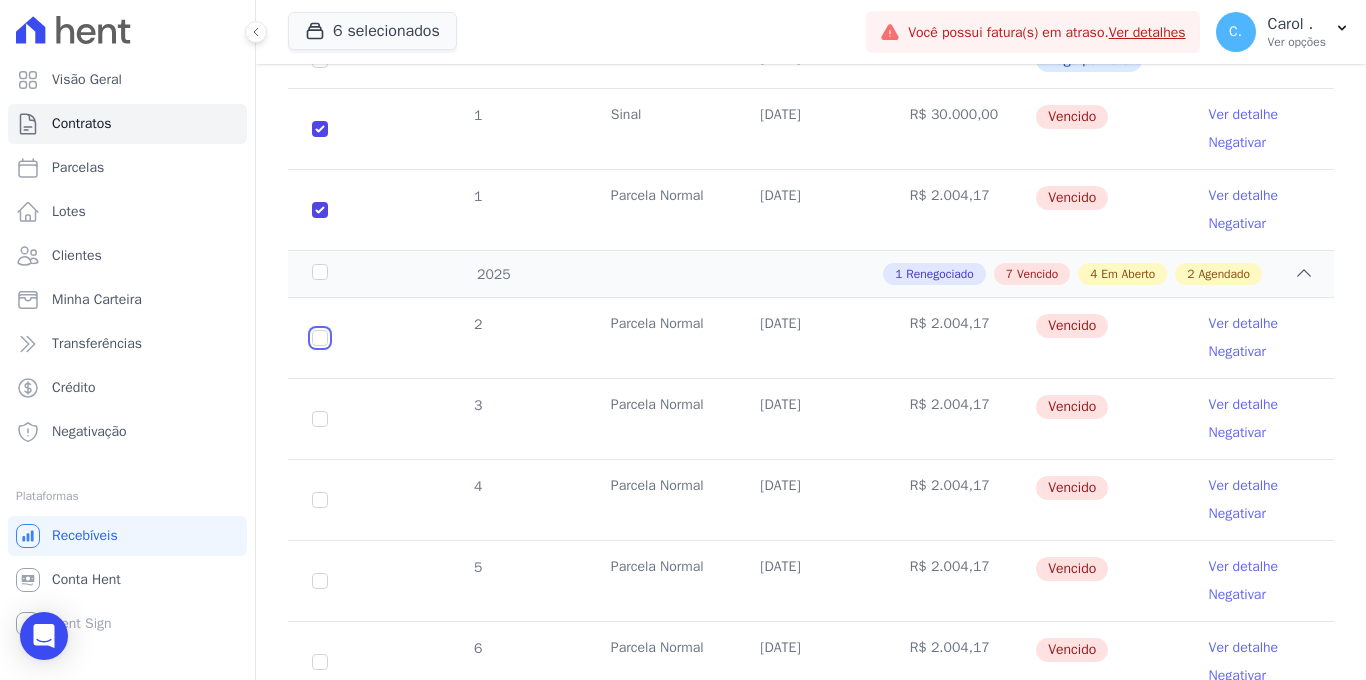 click at bounding box center [320, 338] 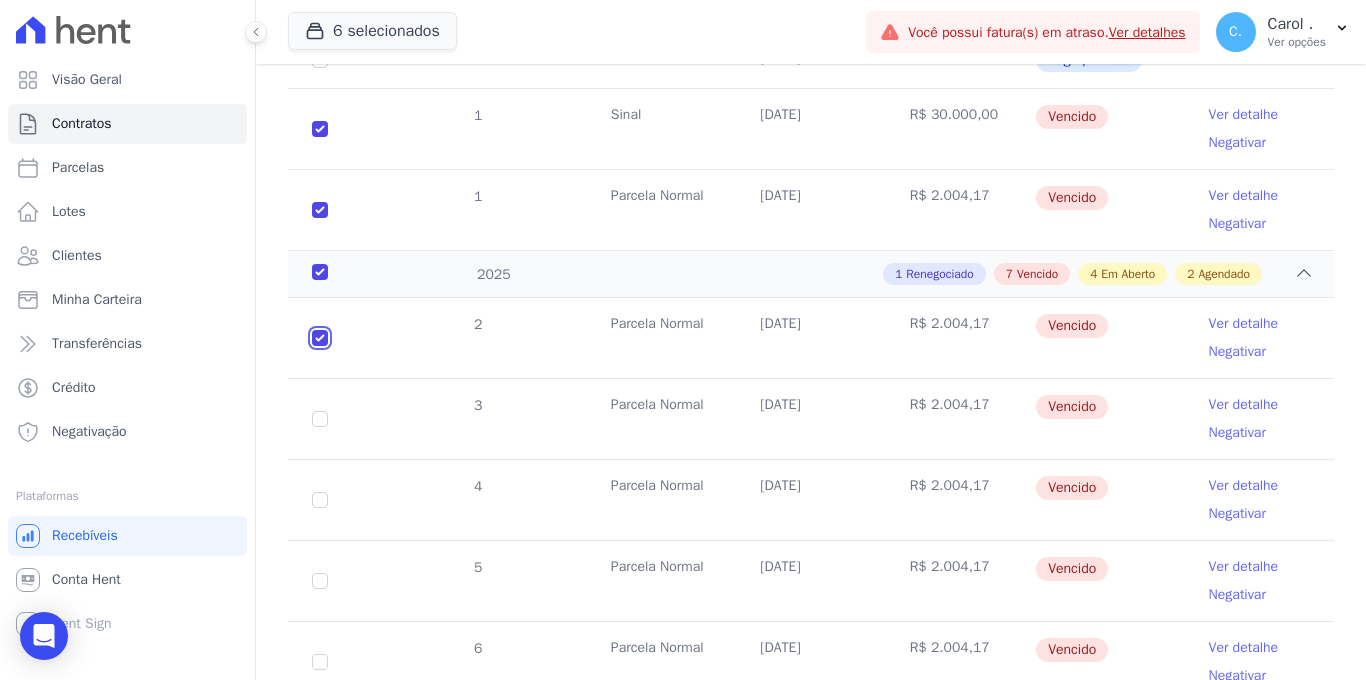 checkbox on "true" 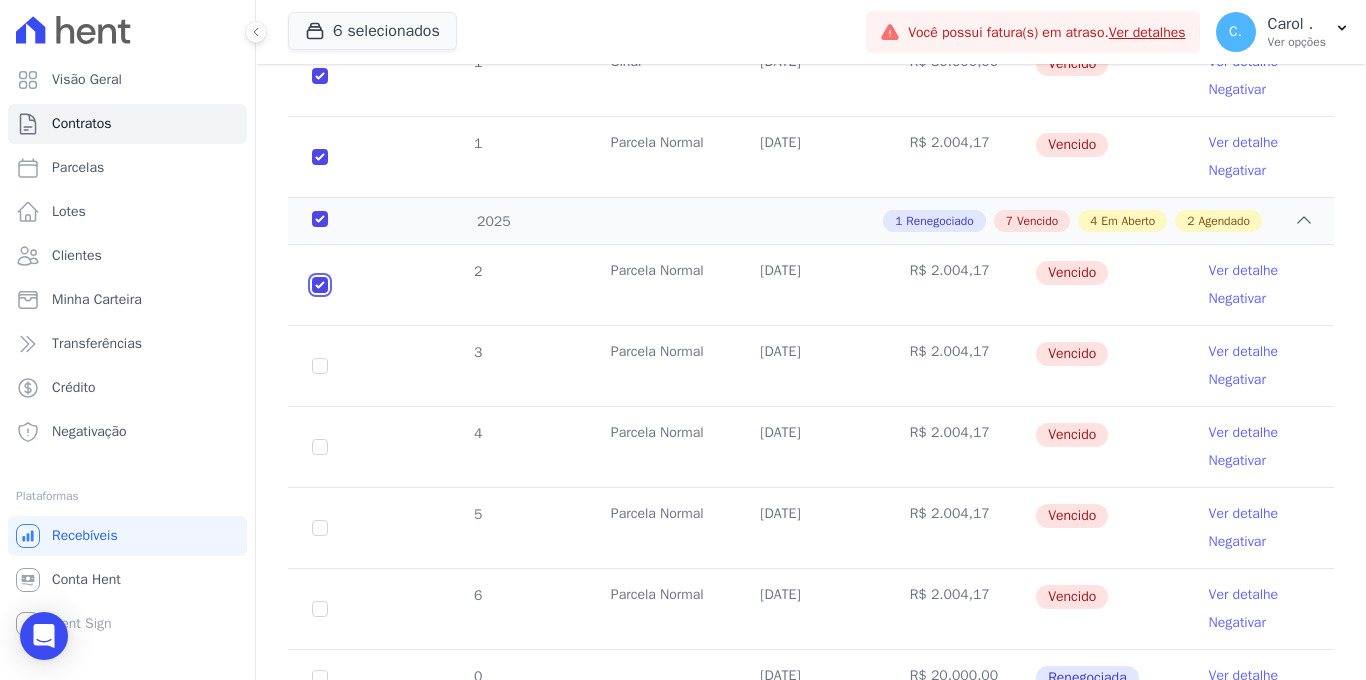 scroll, scrollTop: 507, scrollLeft: 0, axis: vertical 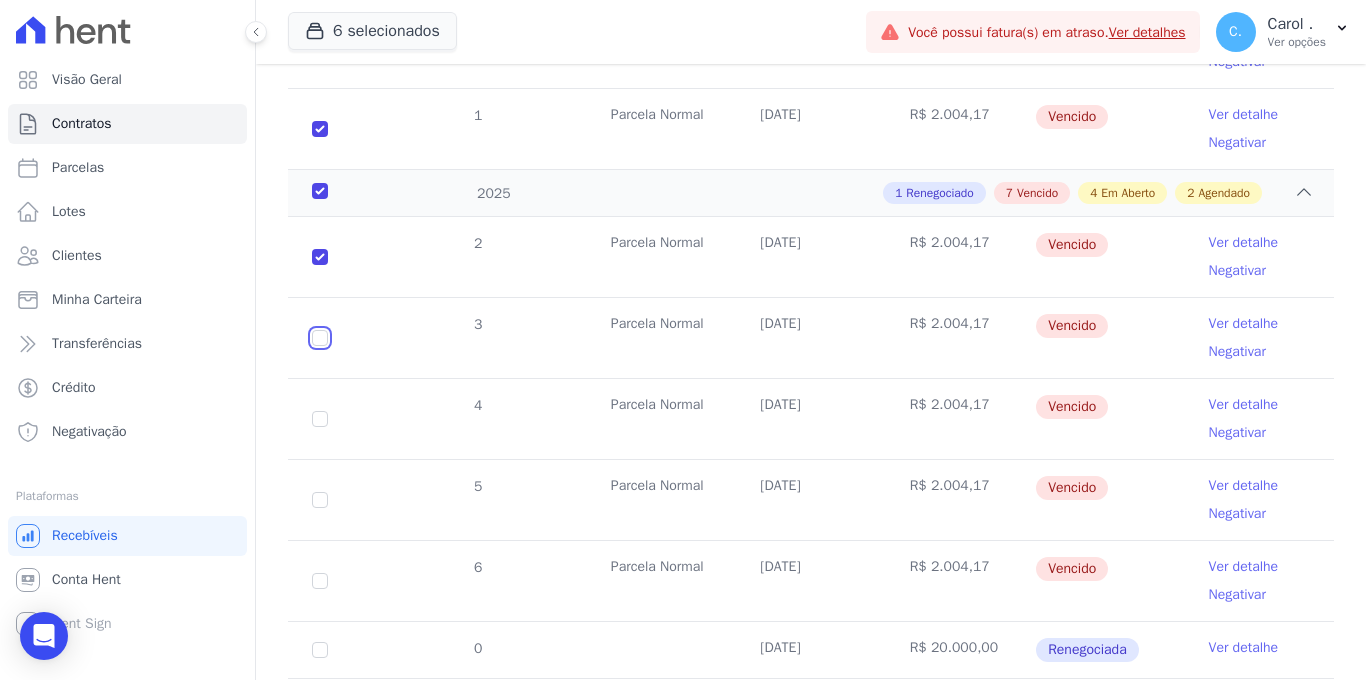 click at bounding box center [320, 257] 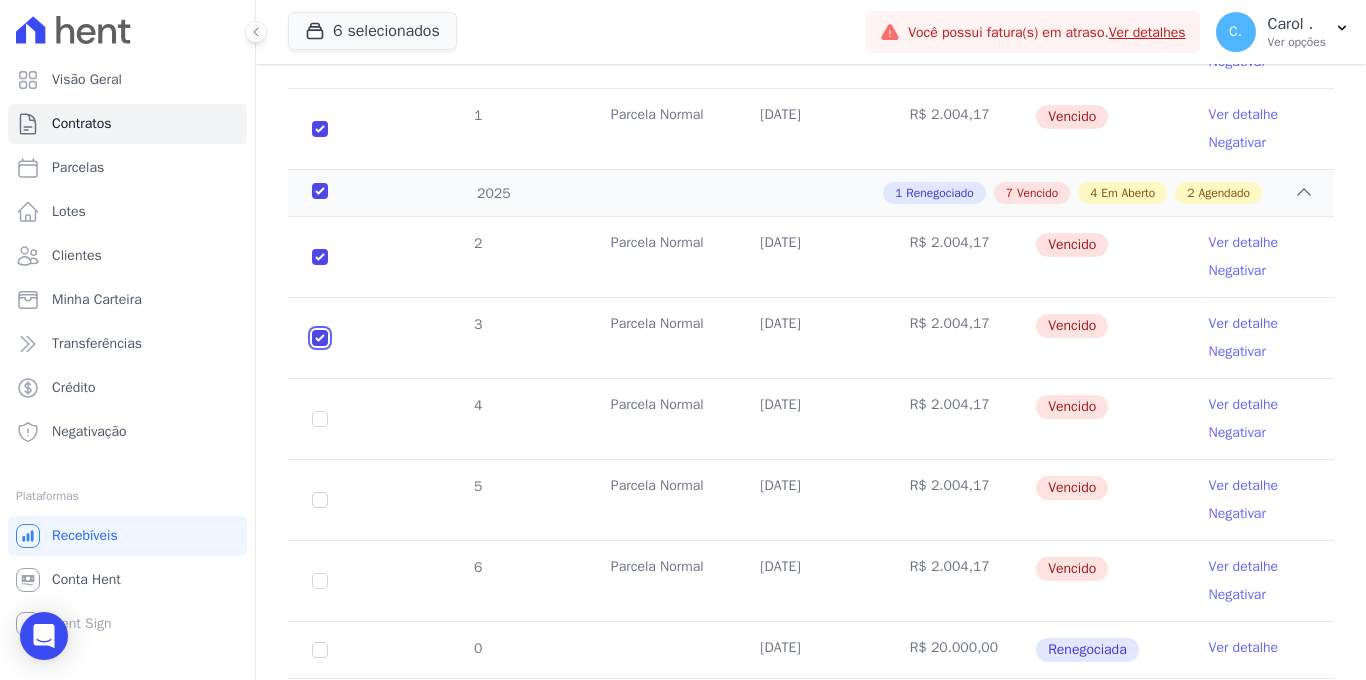checkbox on "true" 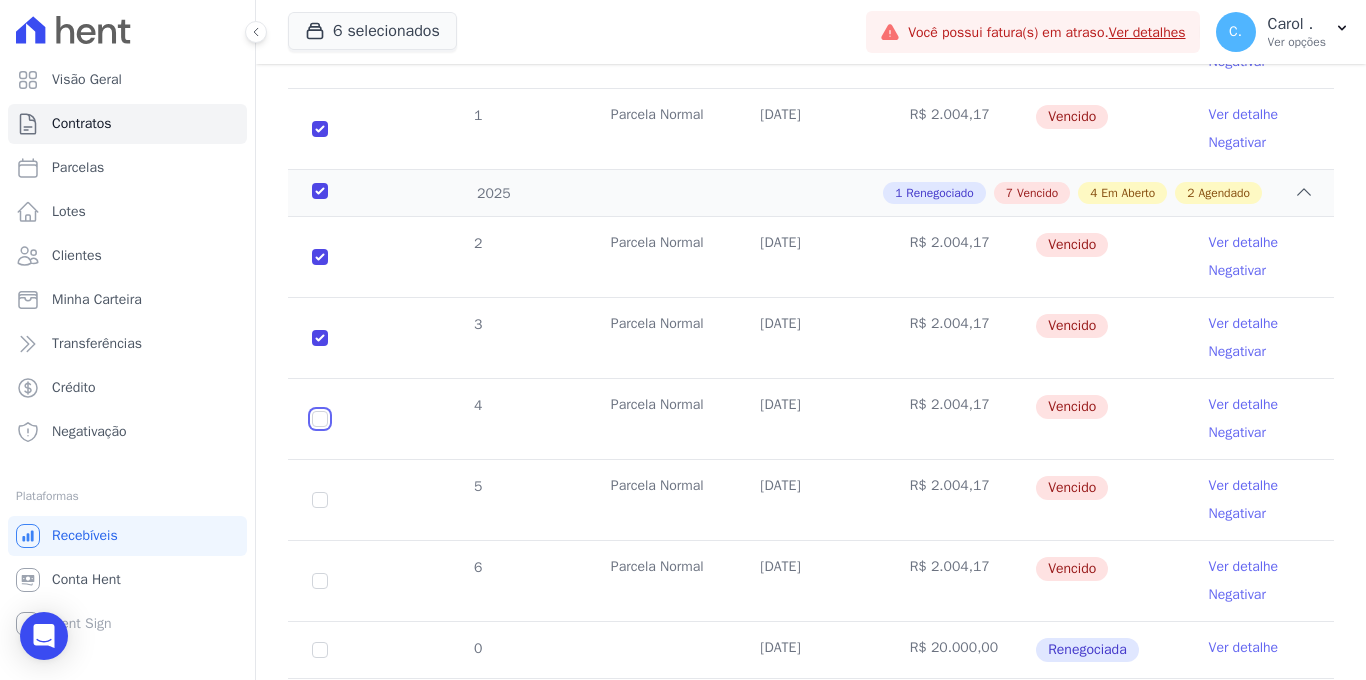 click at bounding box center [320, 257] 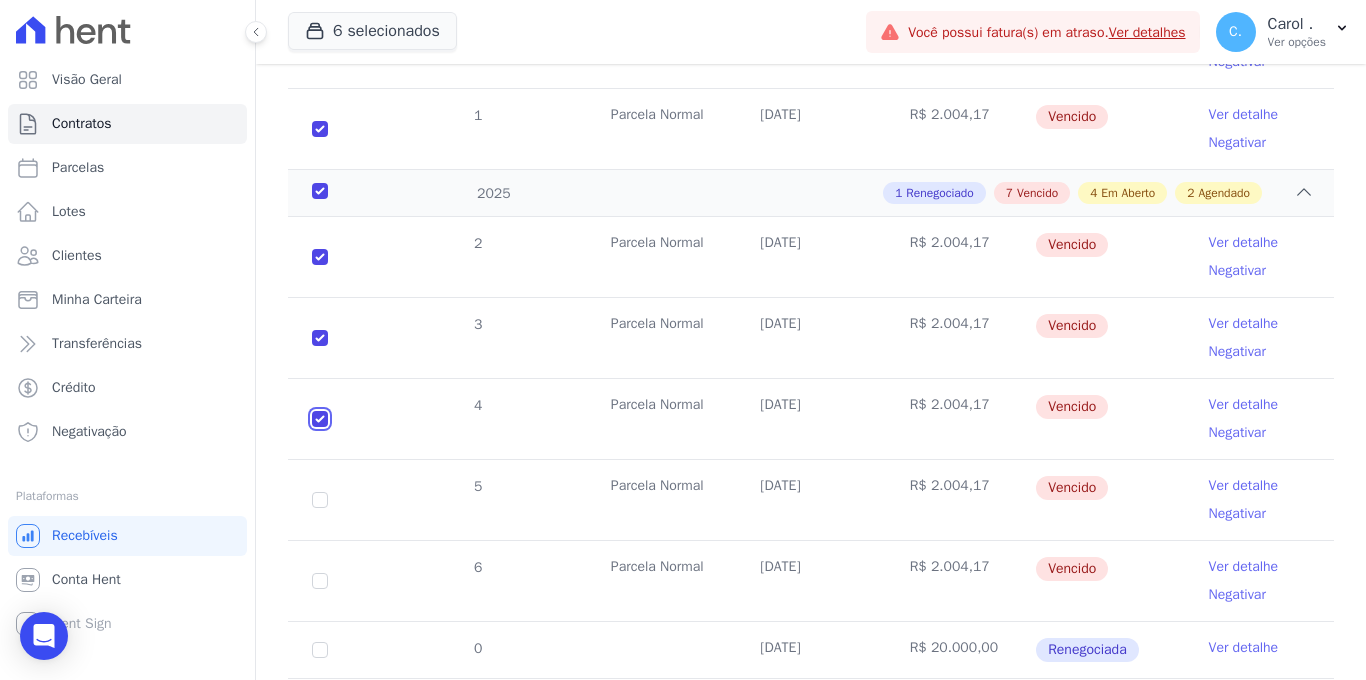 checkbox on "true" 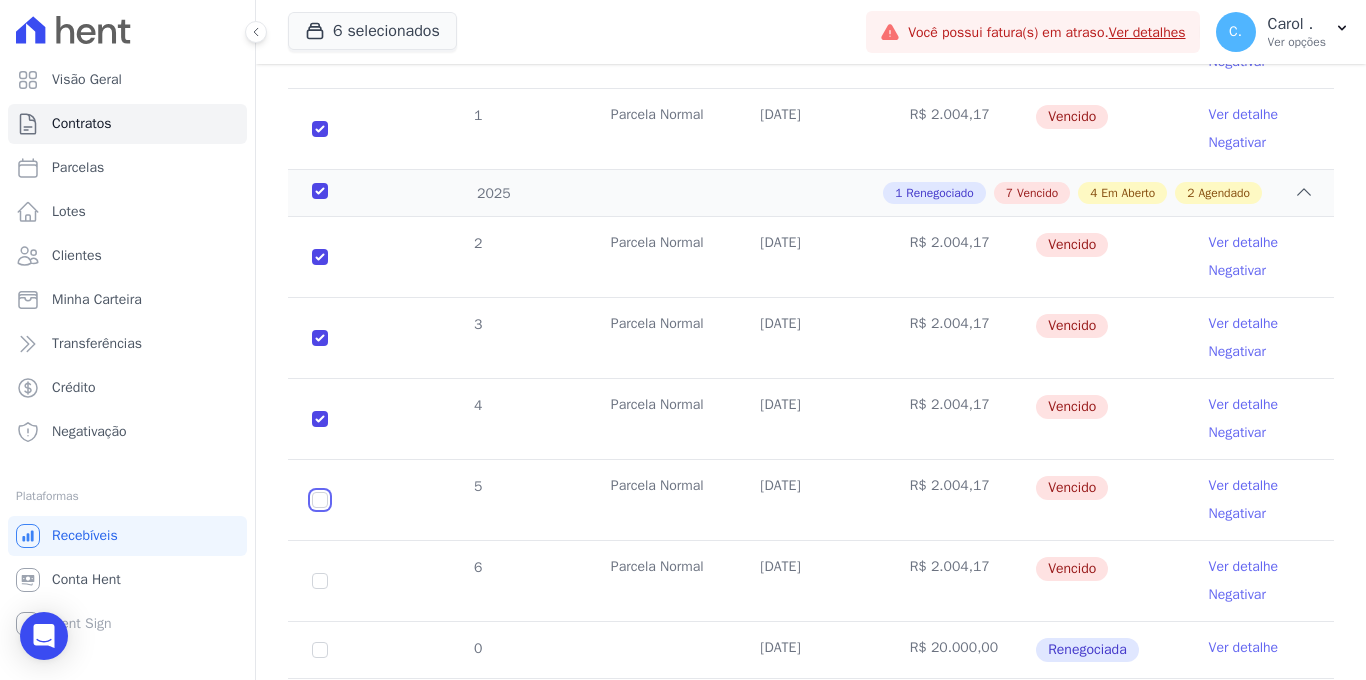 click at bounding box center [320, 257] 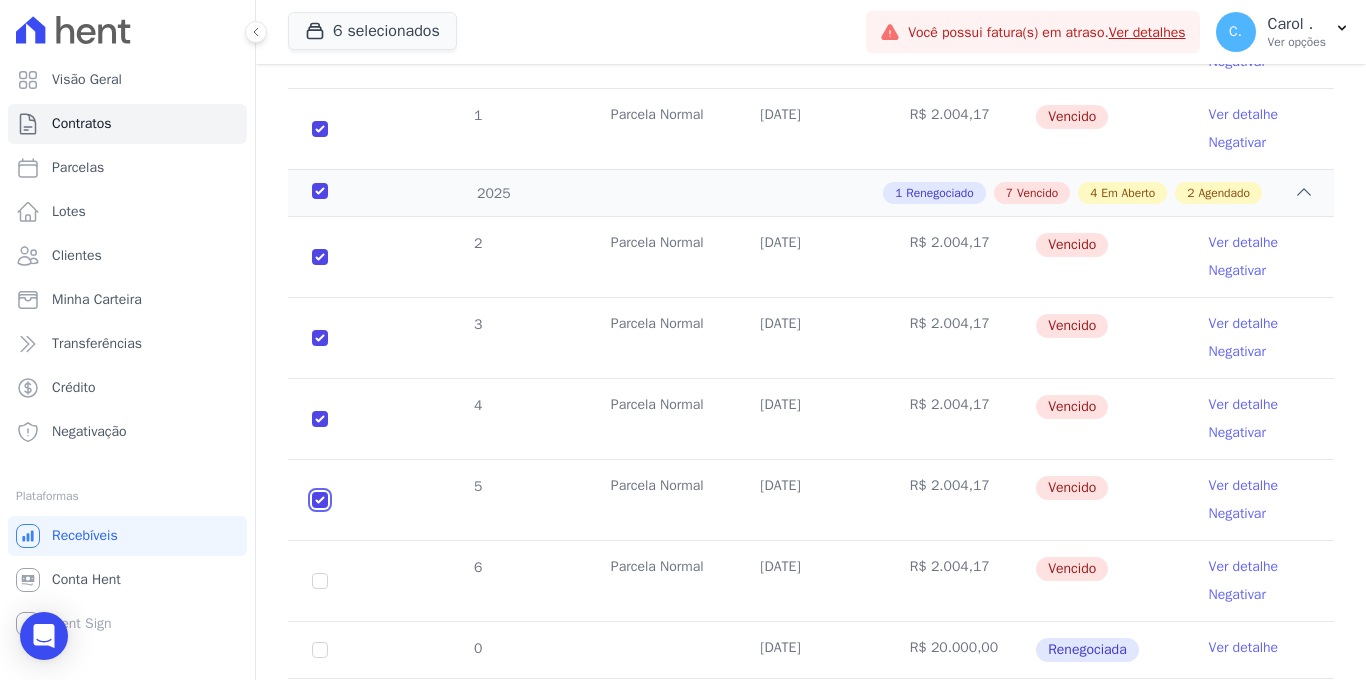 checkbox on "true" 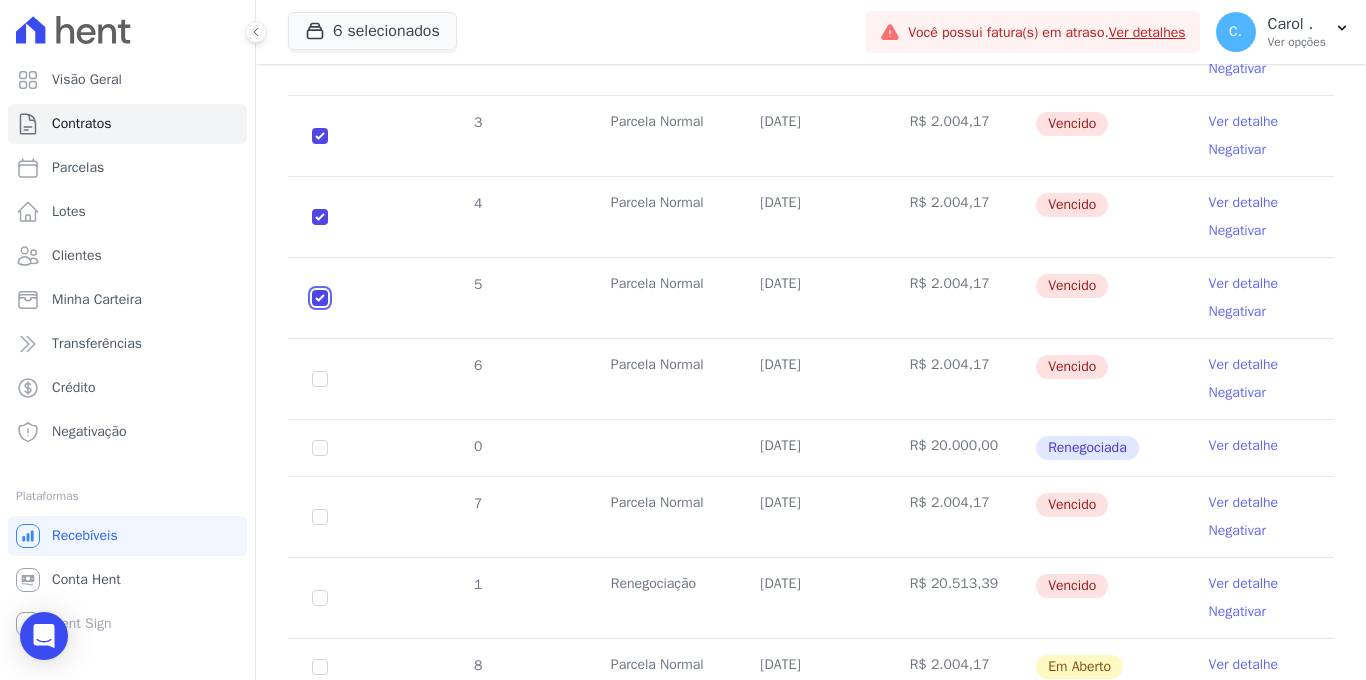 scroll, scrollTop: 795, scrollLeft: 0, axis: vertical 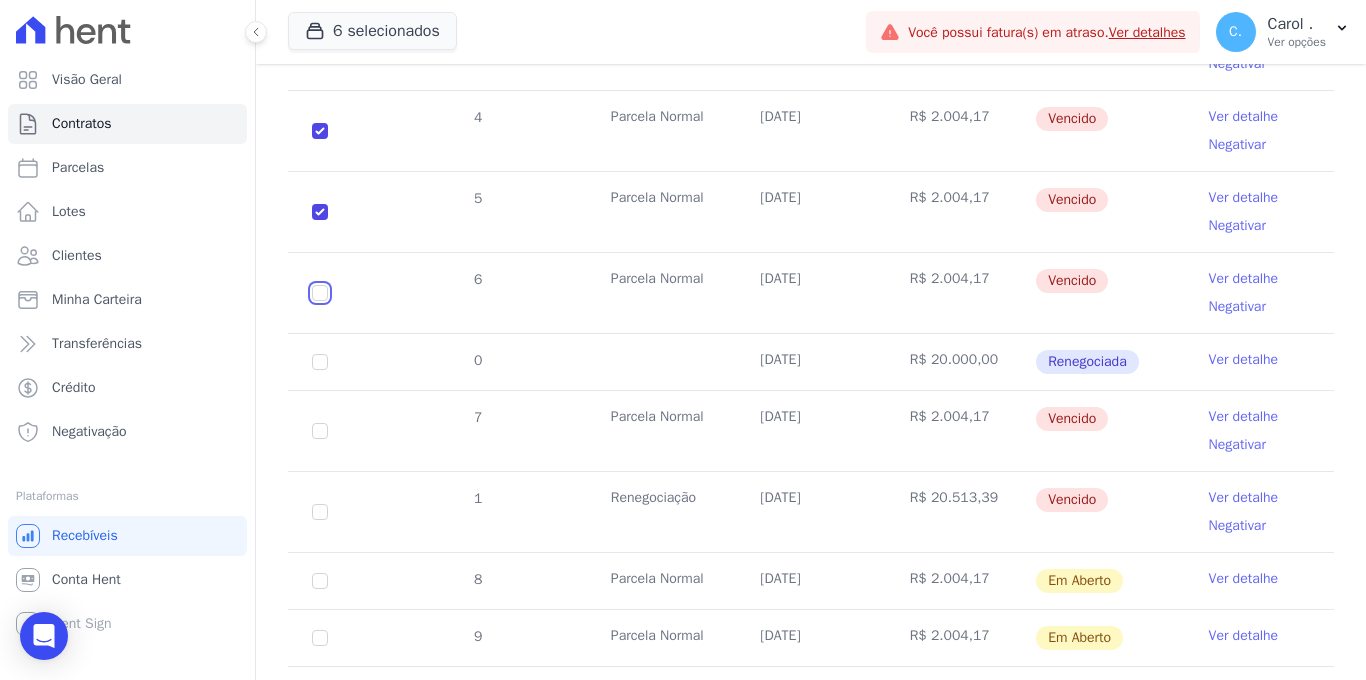 click at bounding box center (320, -31) 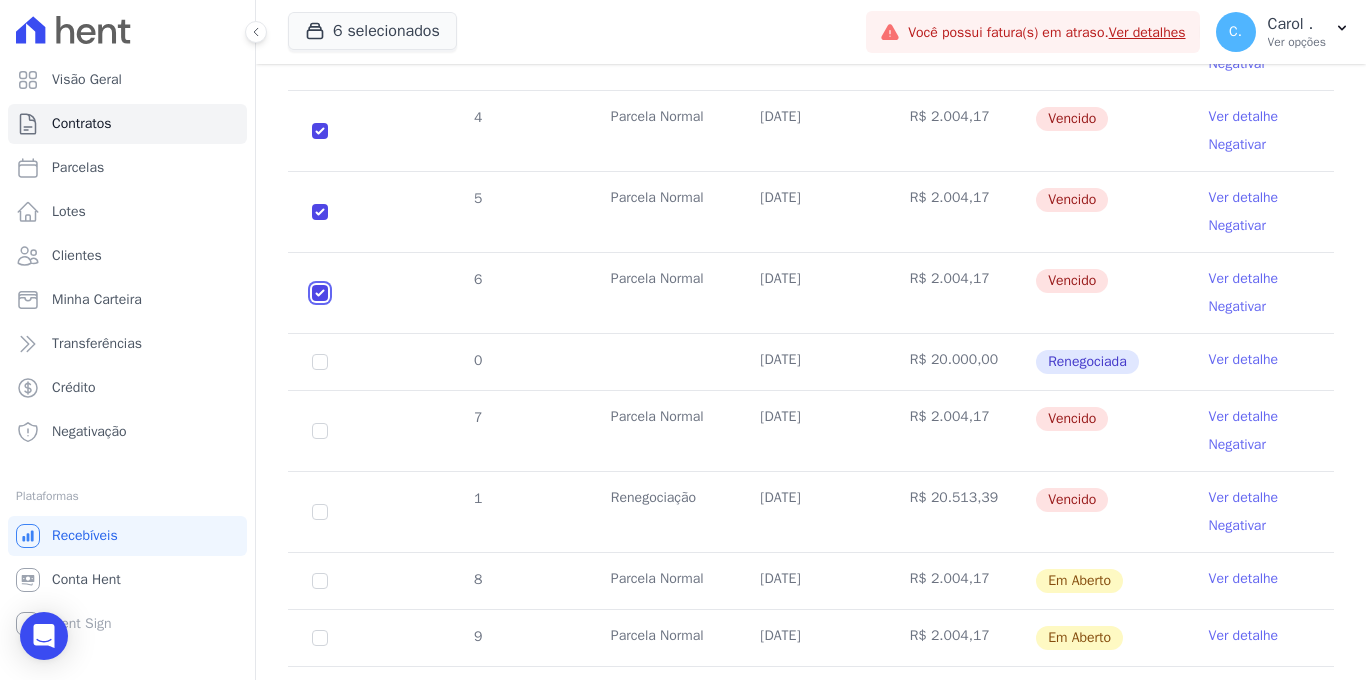 checkbox on "true" 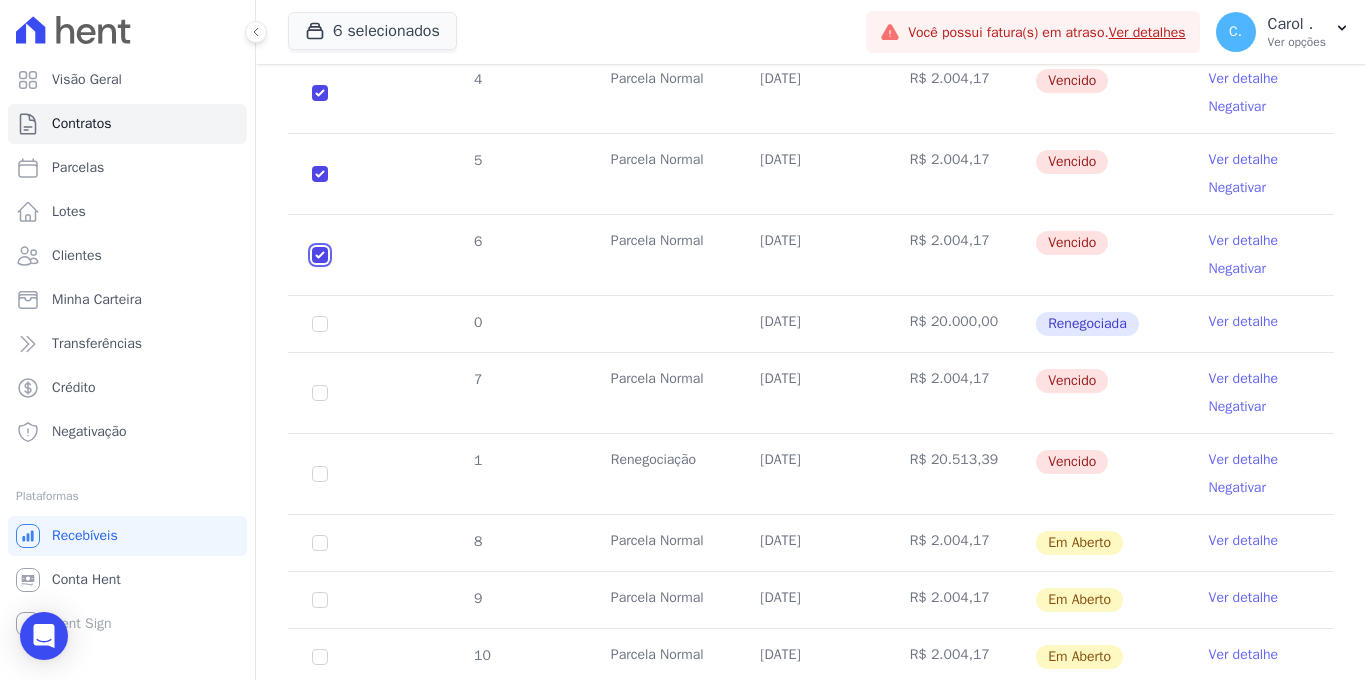 scroll, scrollTop: 854, scrollLeft: 0, axis: vertical 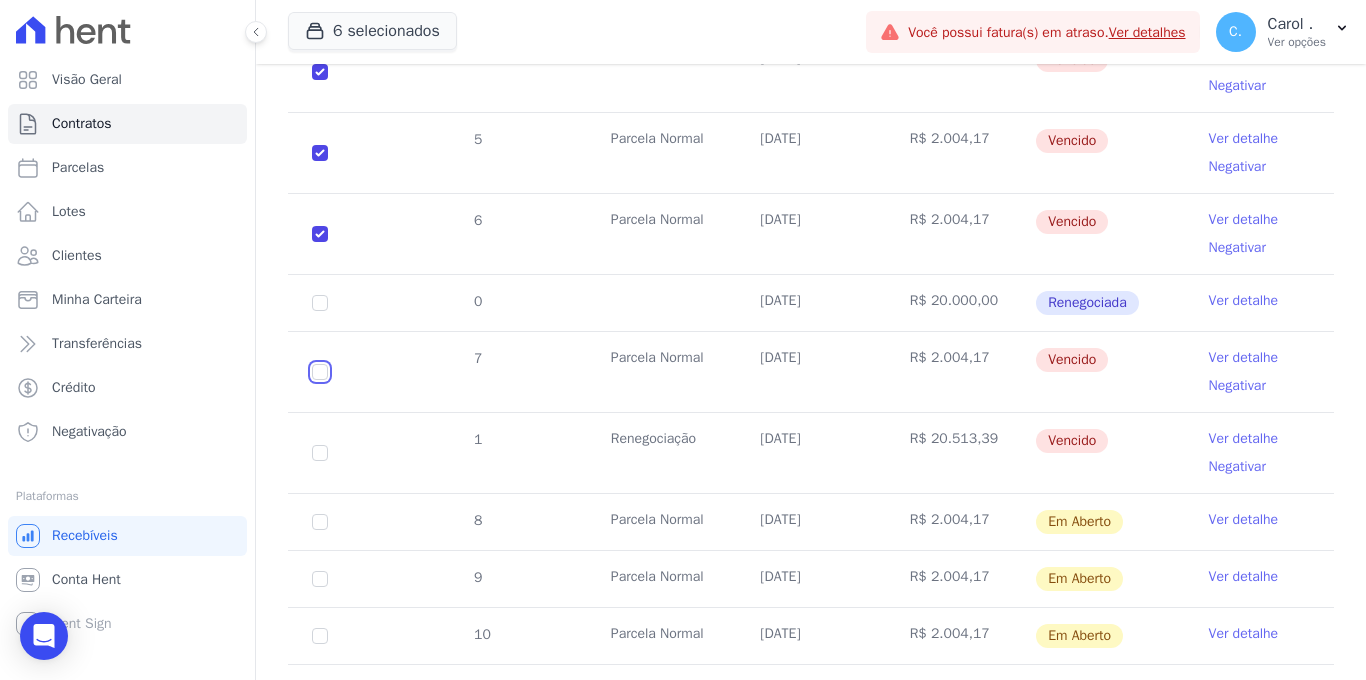 click at bounding box center (320, -90) 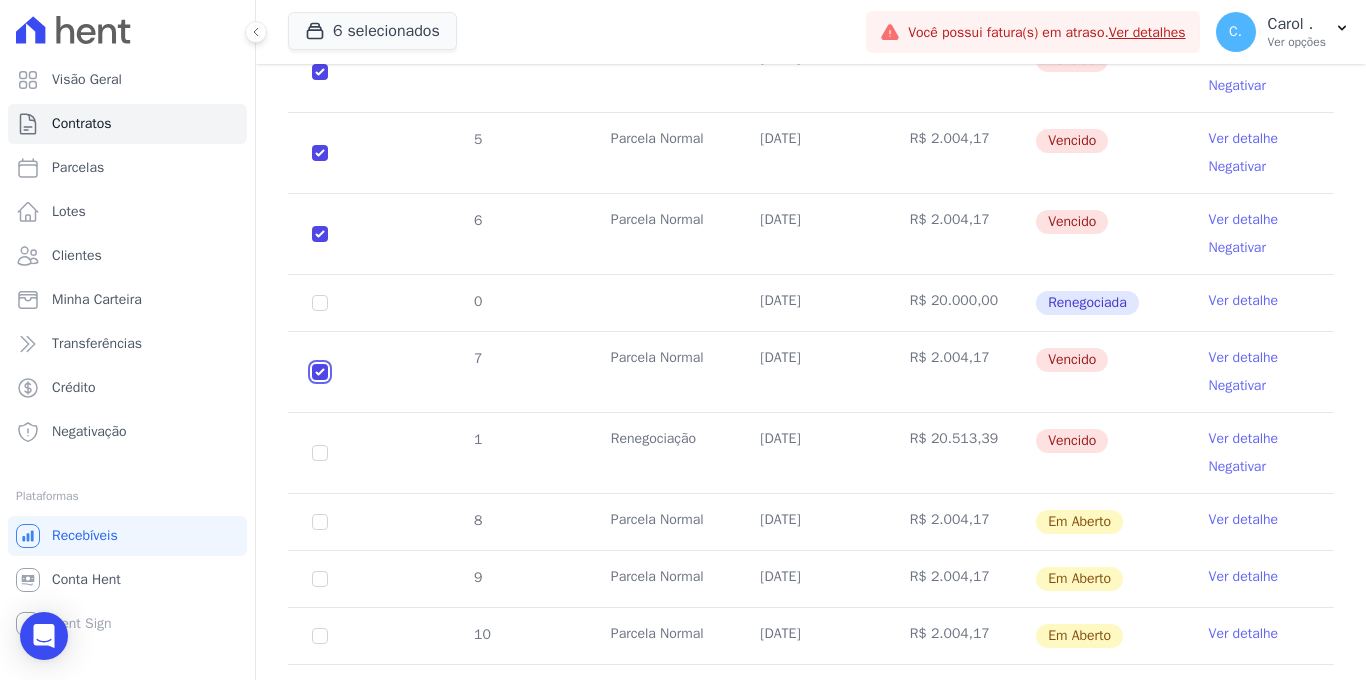 checkbox on "true" 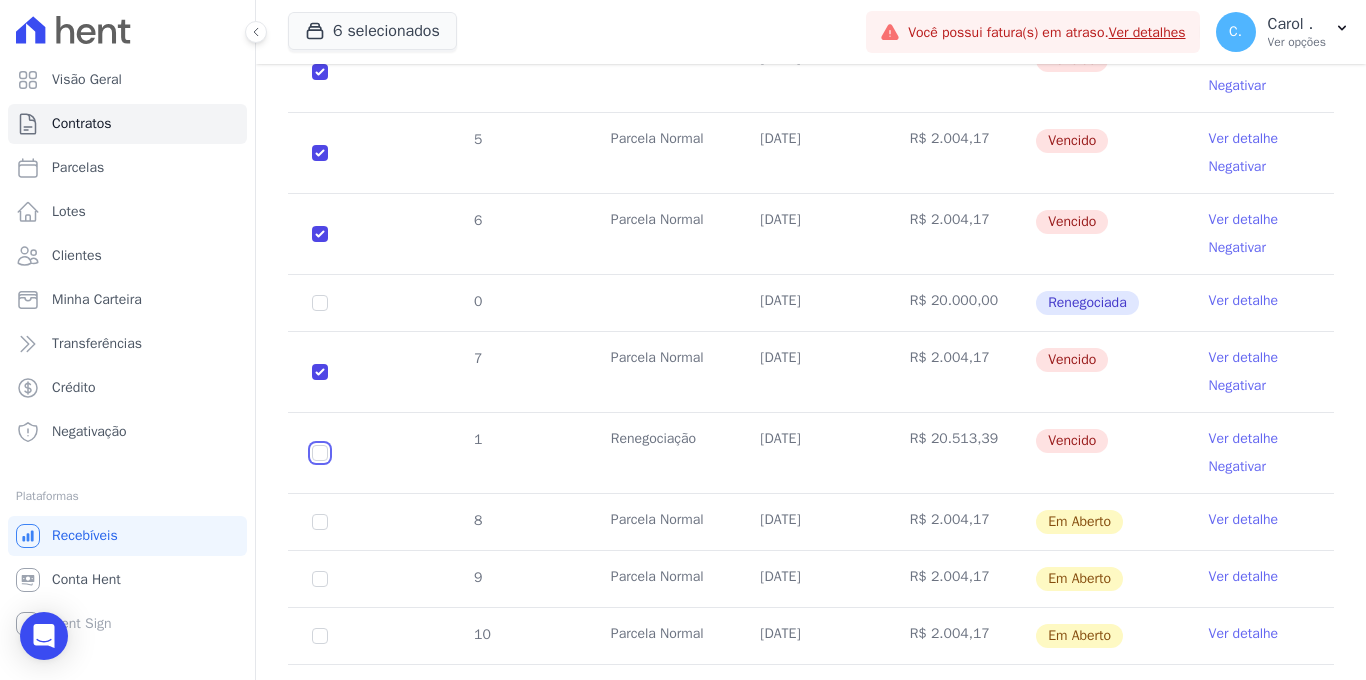 click at bounding box center [320, -90] 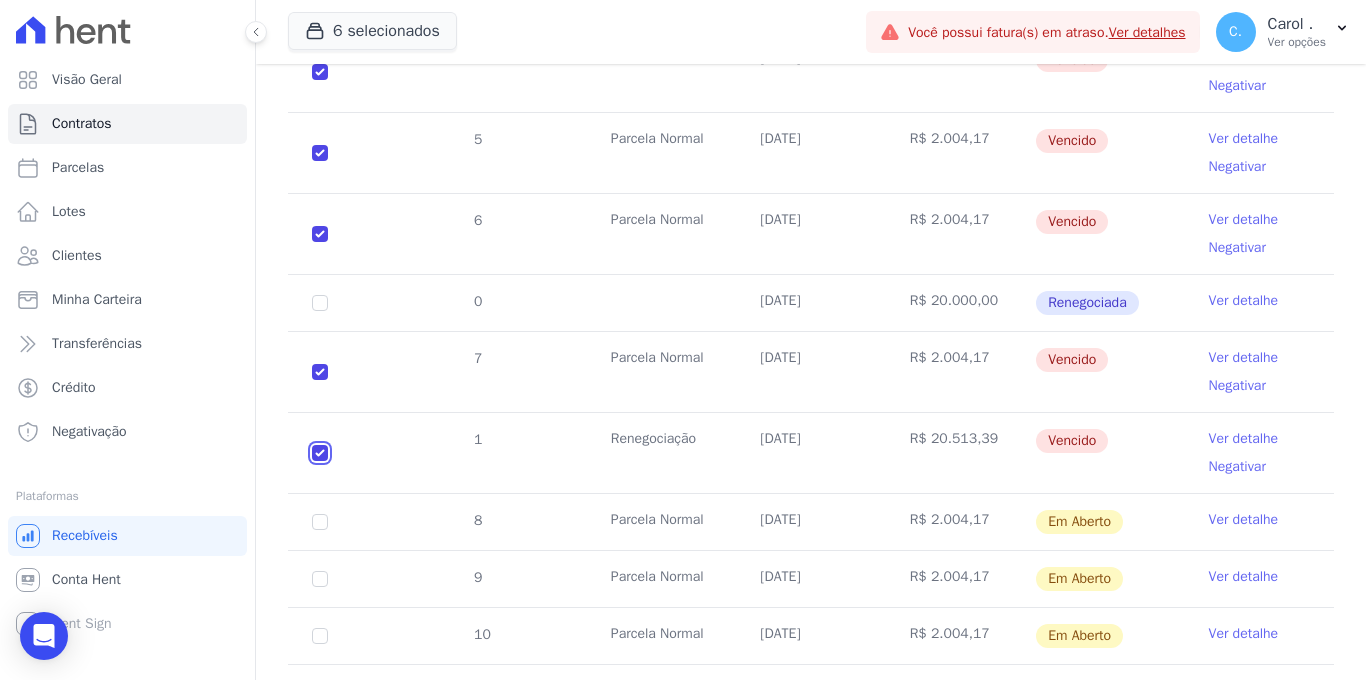 checkbox on "true" 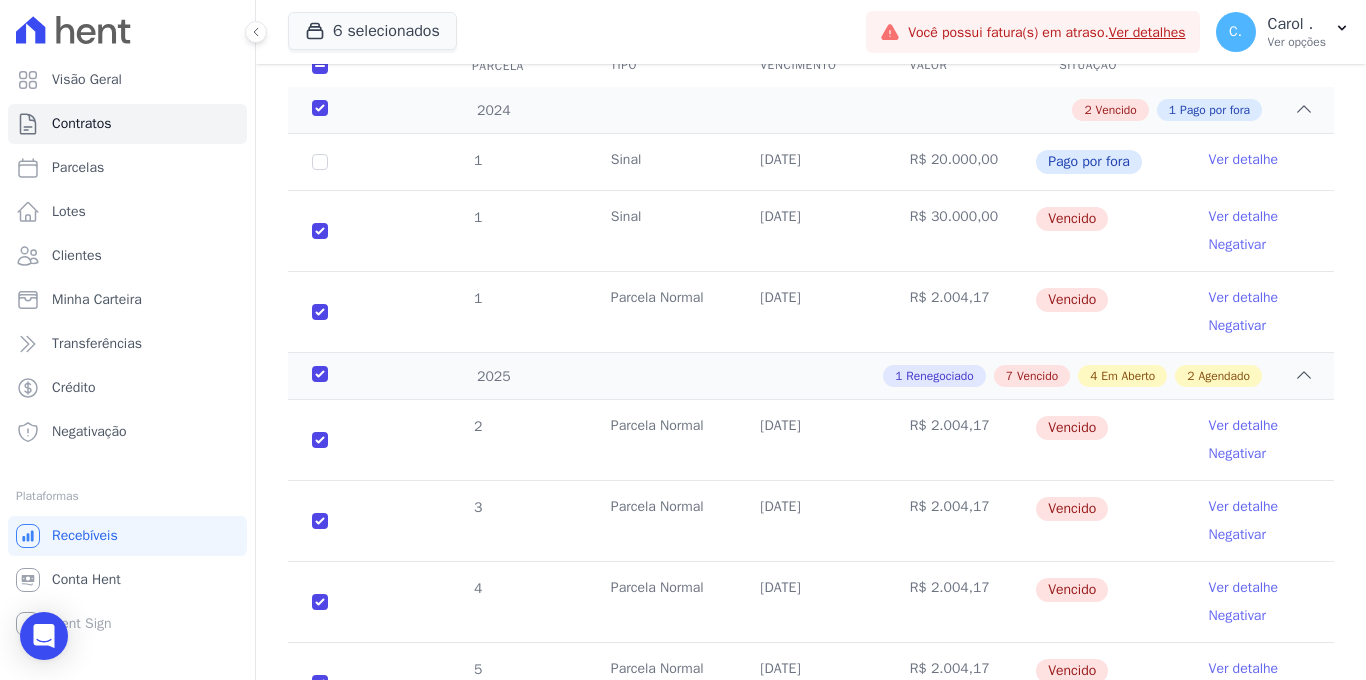 scroll, scrollTop: 195, scrollLeft: 0, axis: vertical 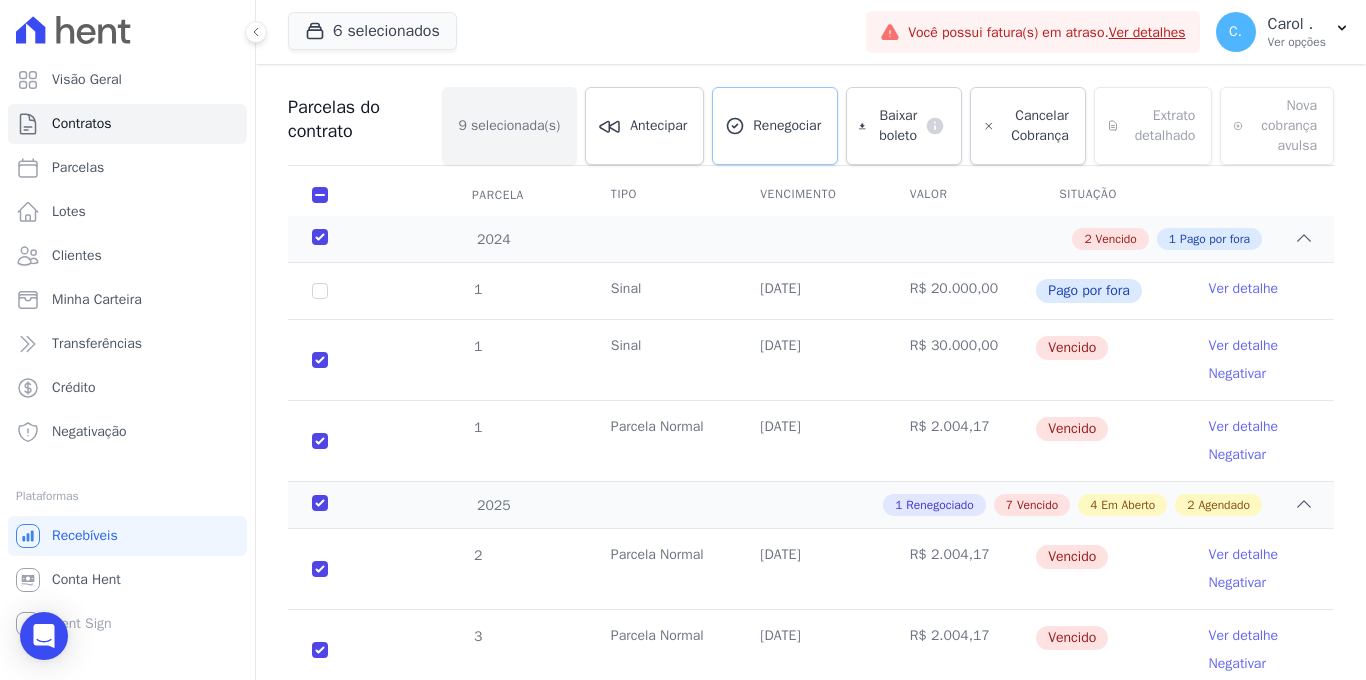 click on "Renegociar" at bounding box center (787, 126) 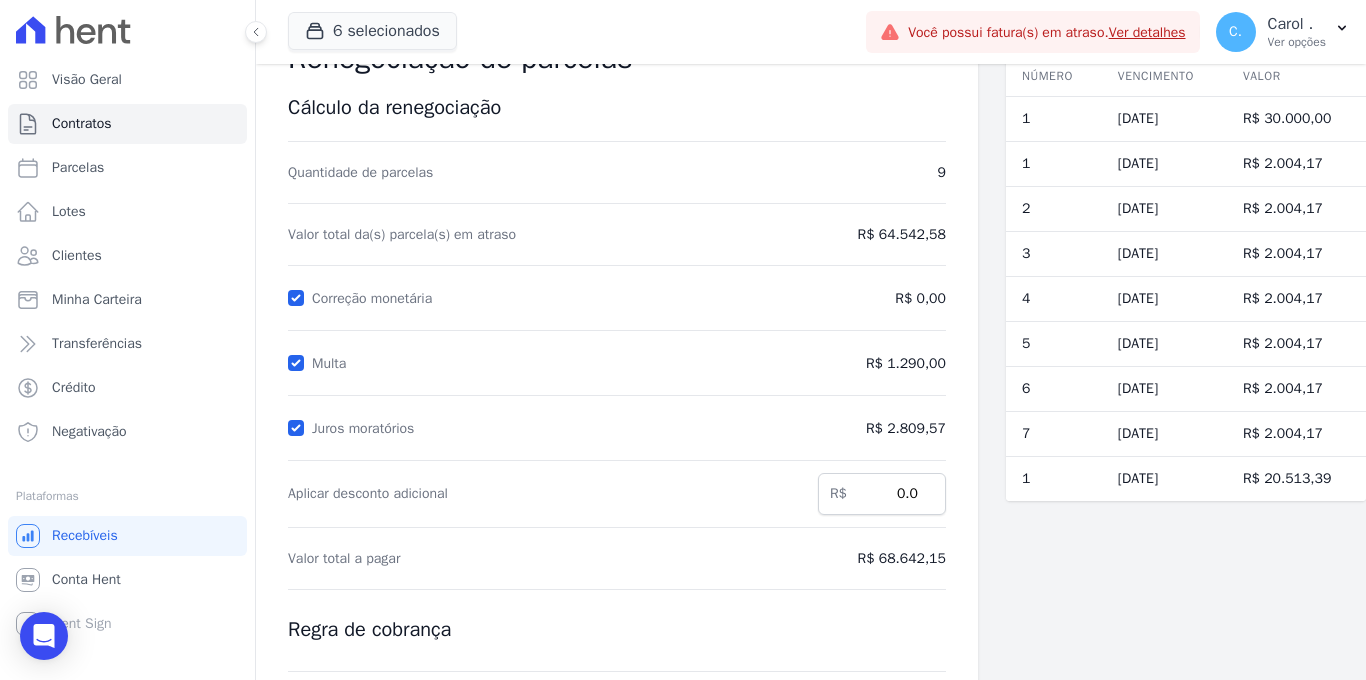 scroll, scrollTop: 0, scrollLeft: 0, axis: both 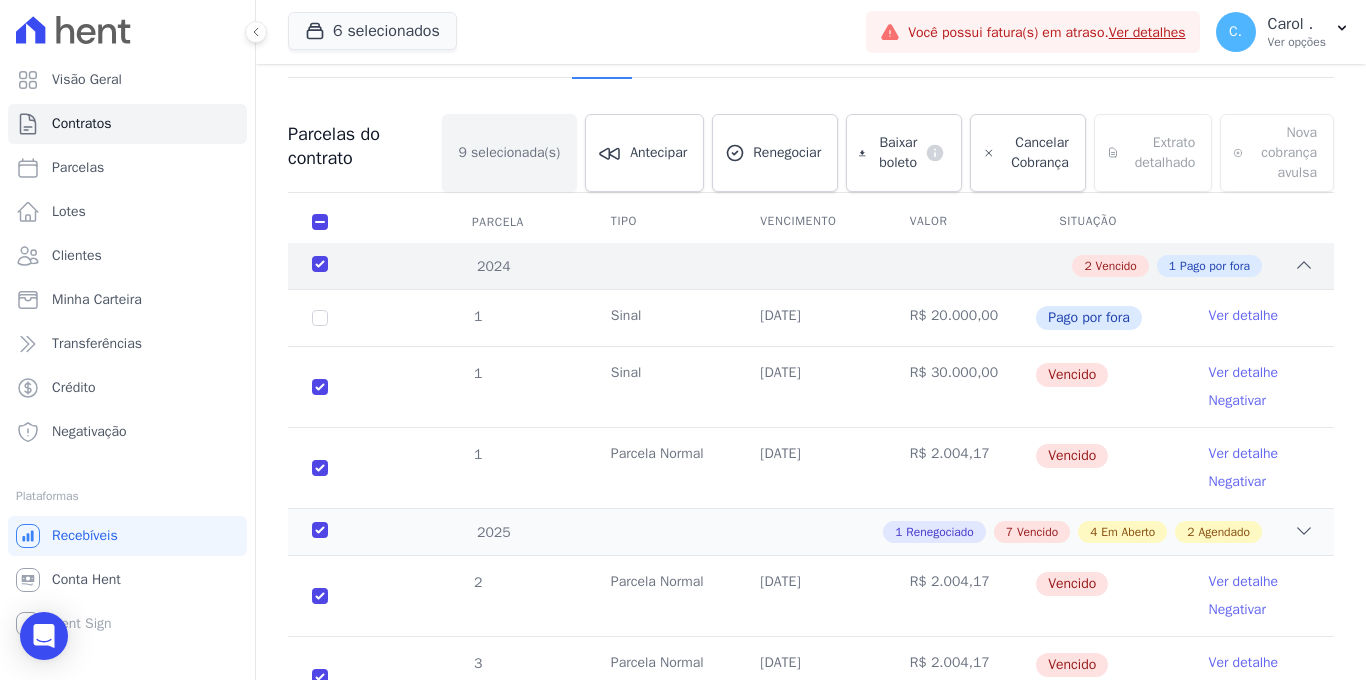 click 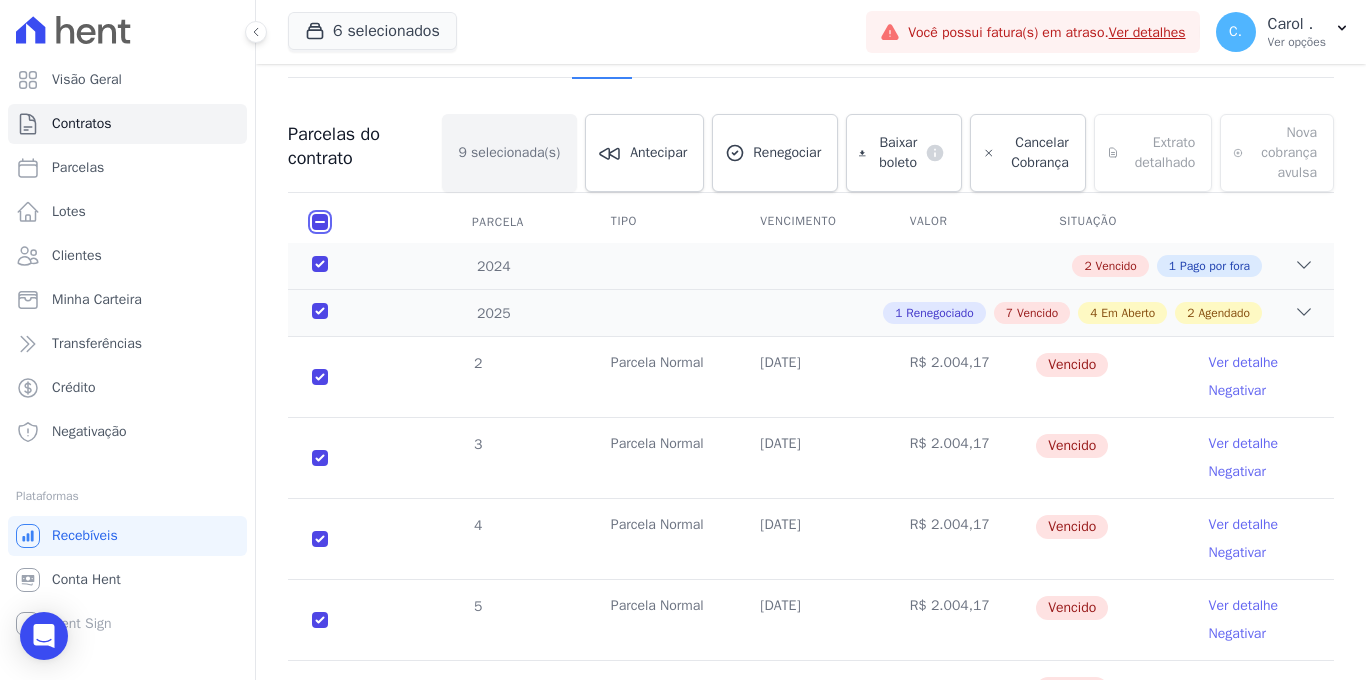 click at bounding box center (320, 222) 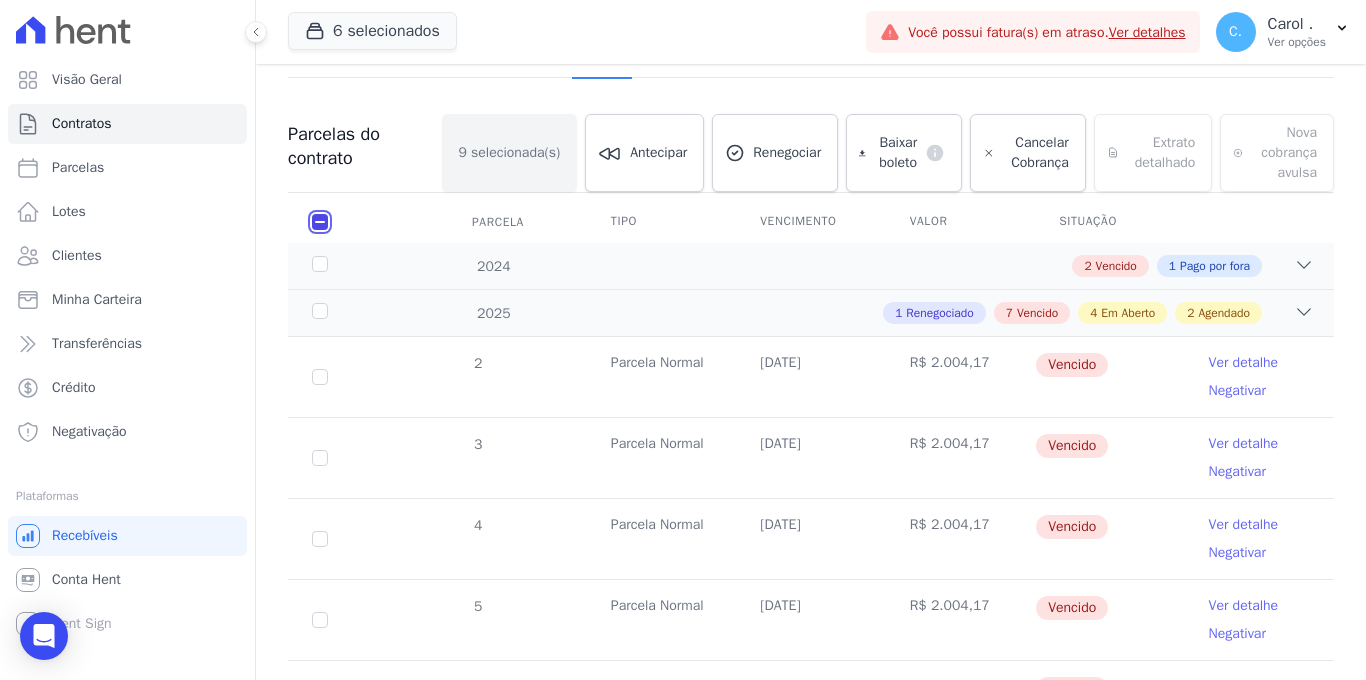 checkbox on "false" 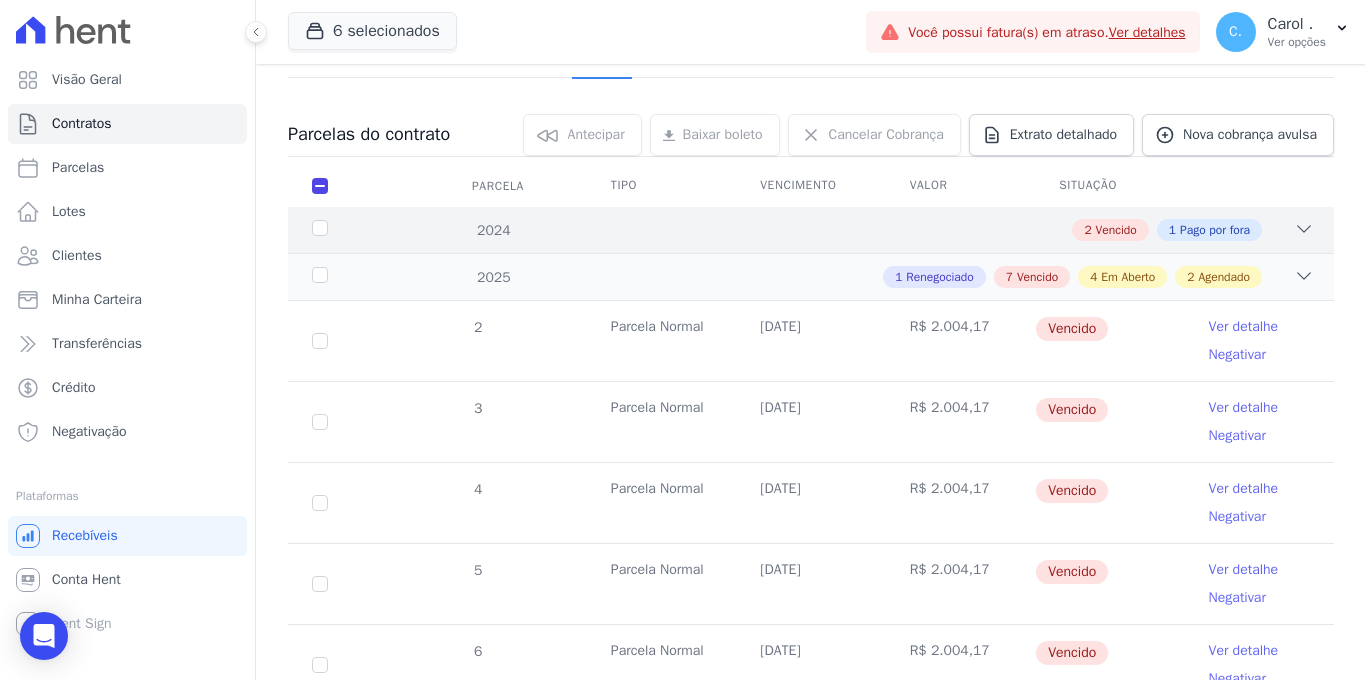 click on "2024
2
Vencido
1
Pago por fora" at bounding box center (811, 230) 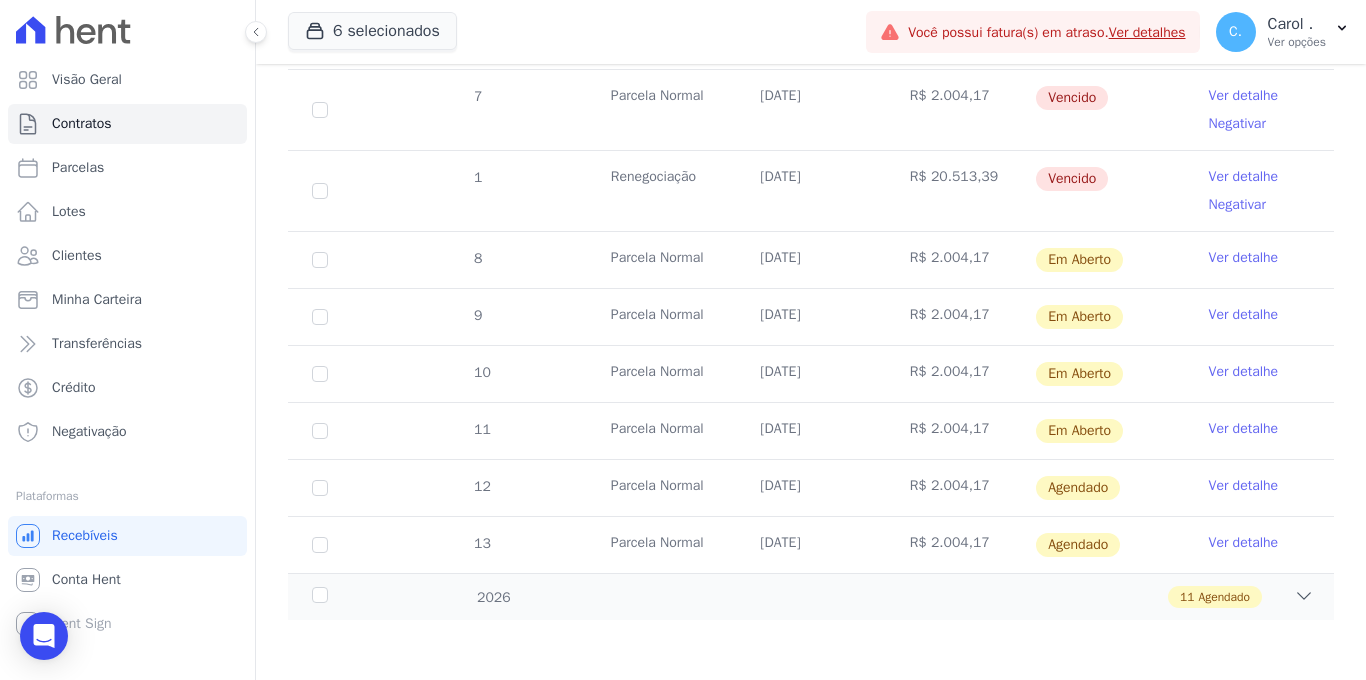 scroll, scrollTop: 1062, scrollLeft: 0, axis: vertical 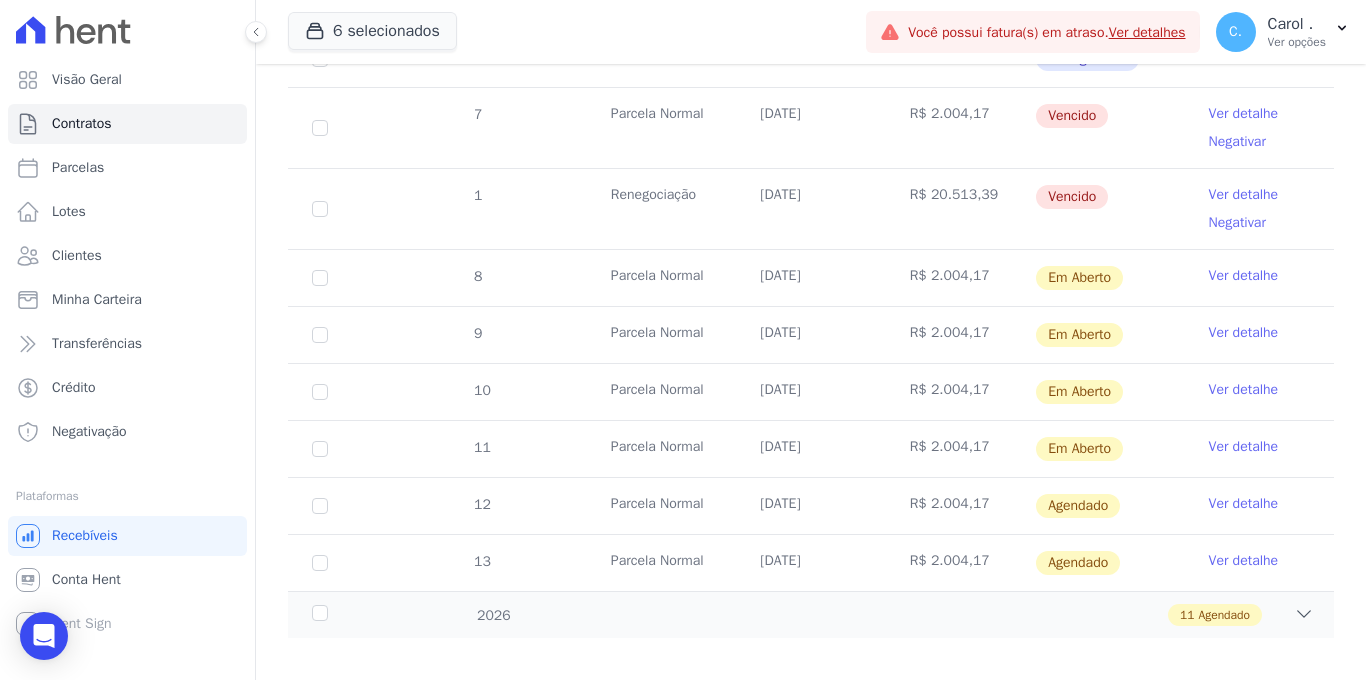 click on "2
[GEOGRAPHIC_DATA]
[DATE]
R$ 2.004,17
[GEOGRAPHIC_DATA]
Ver detalhe
Negativar
3
[GEOGRAPHIC_DATA]
[DATE]
4 5 6 0" at bounding box center [811, 108] 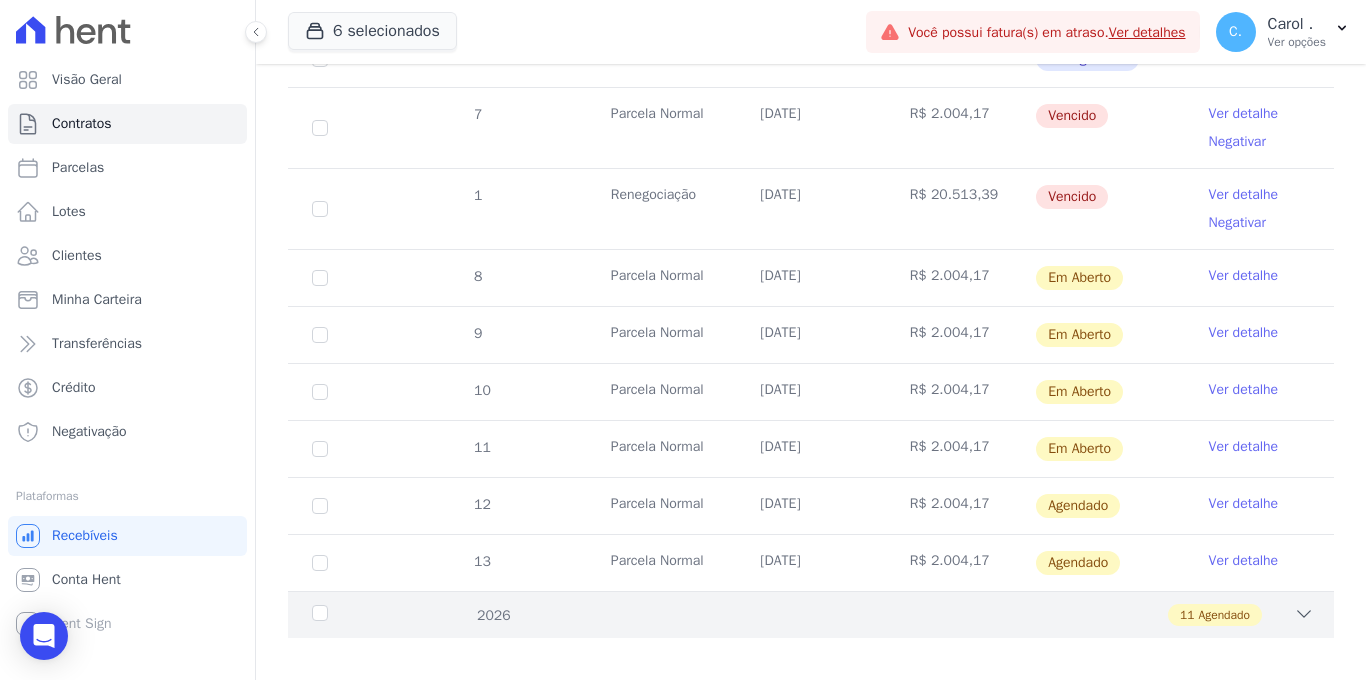 click on "2026
11
Agendado" at bounding box center (811, 614) 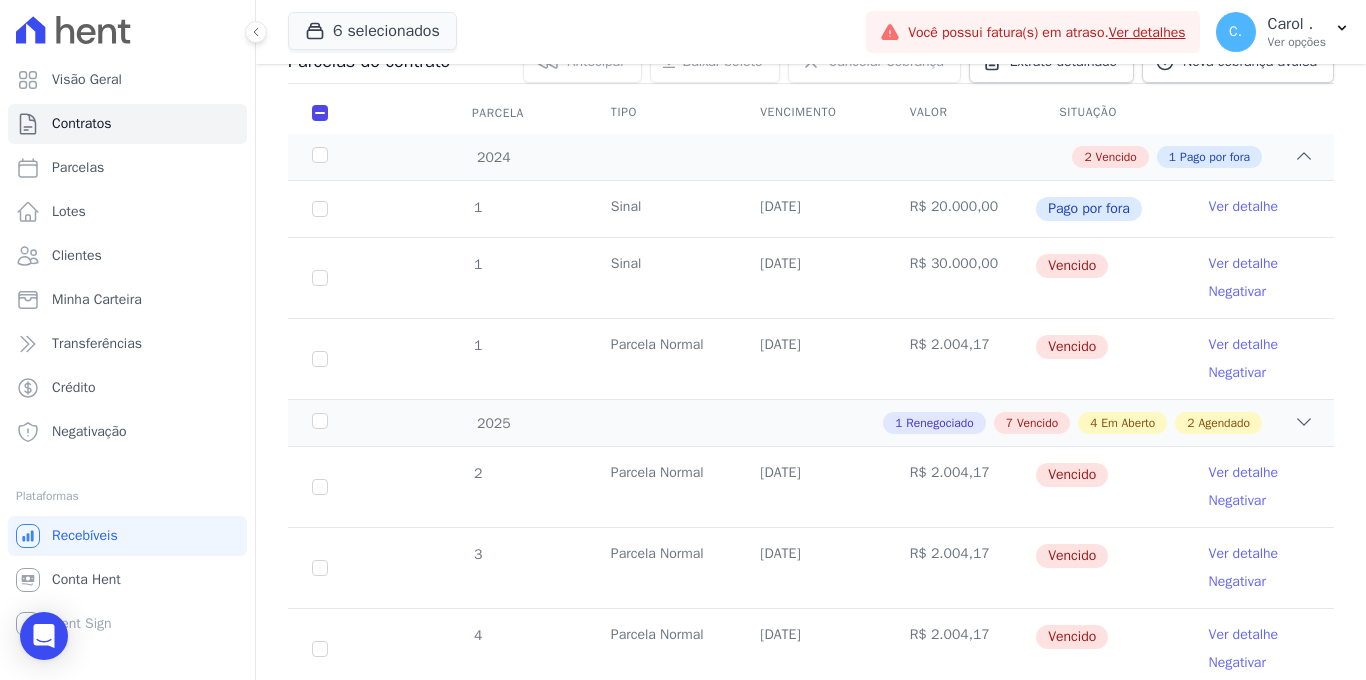 scroll, scrollTop: 240, scrollLeft: 0, axis: vertical 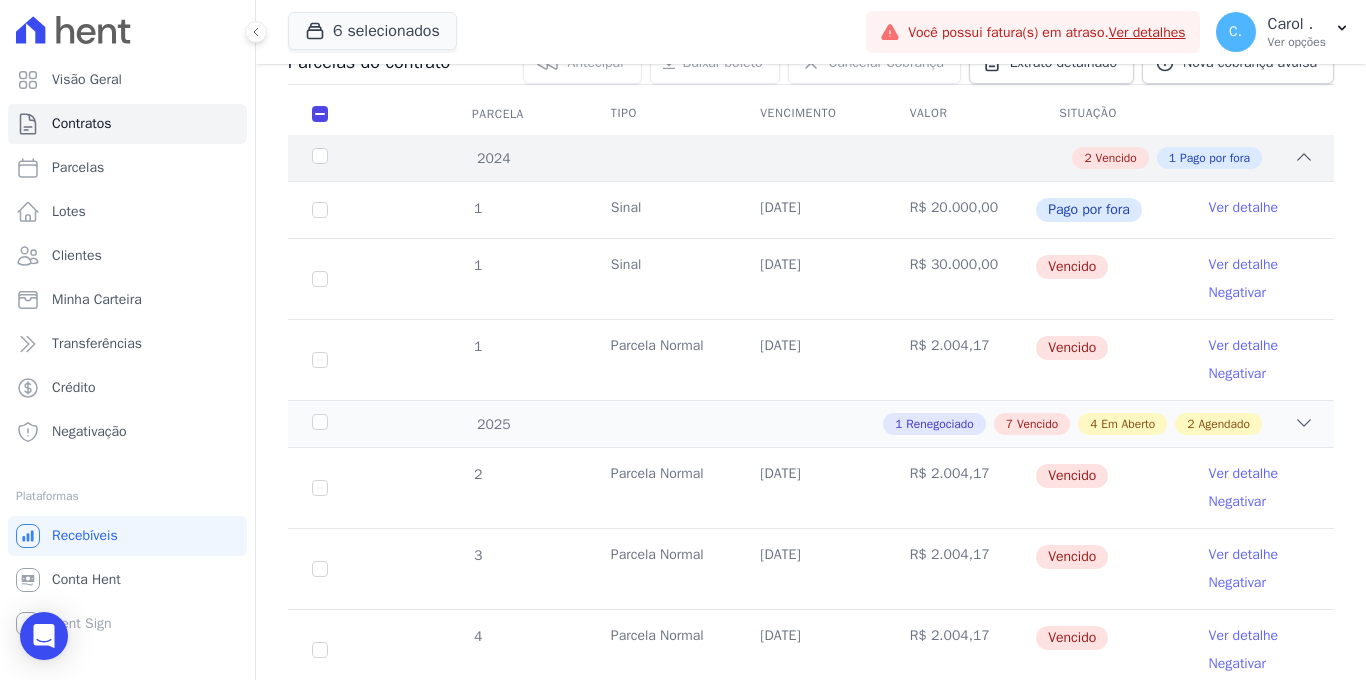 click 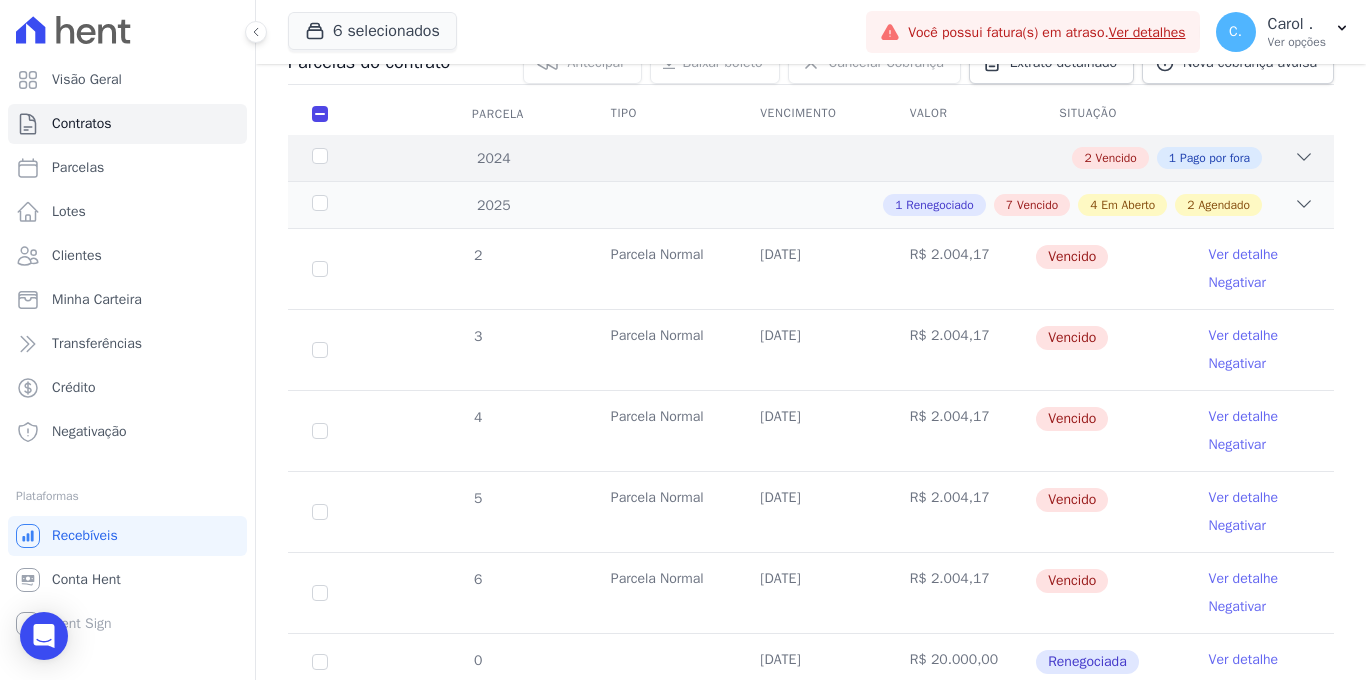 click 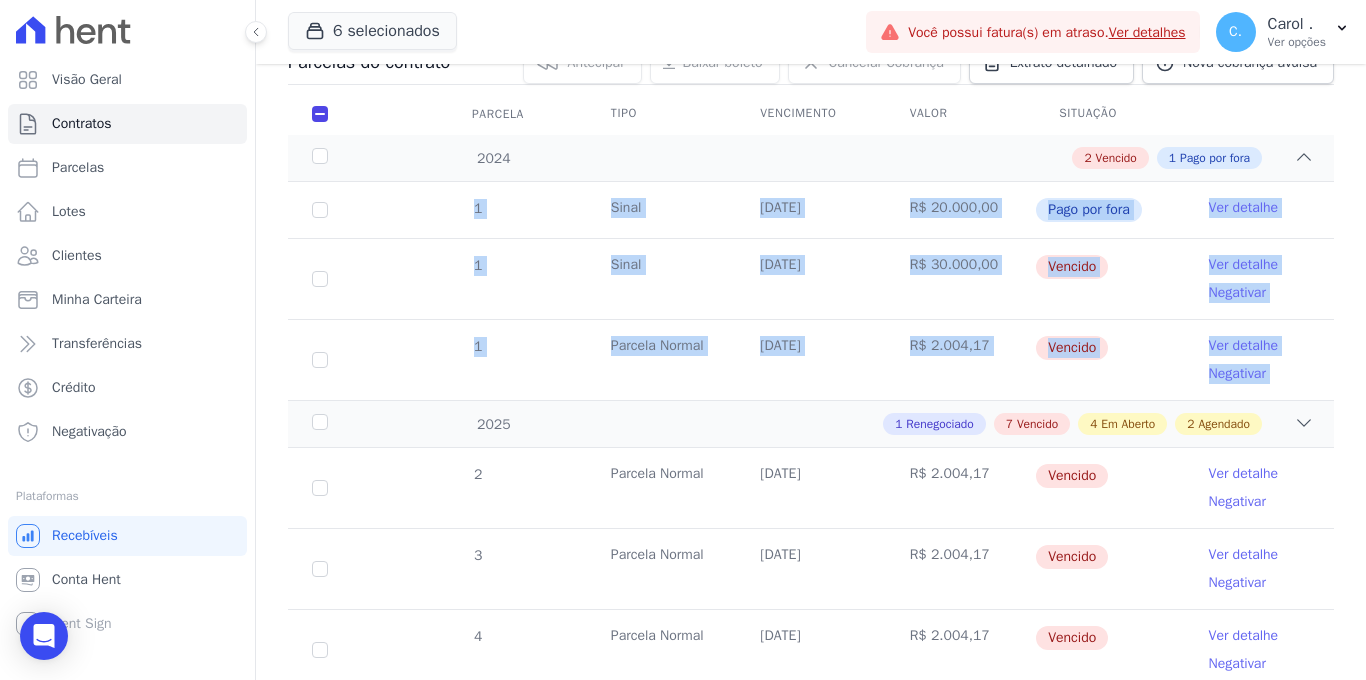 click on "[DATE]" at bounding box center (810, 360) 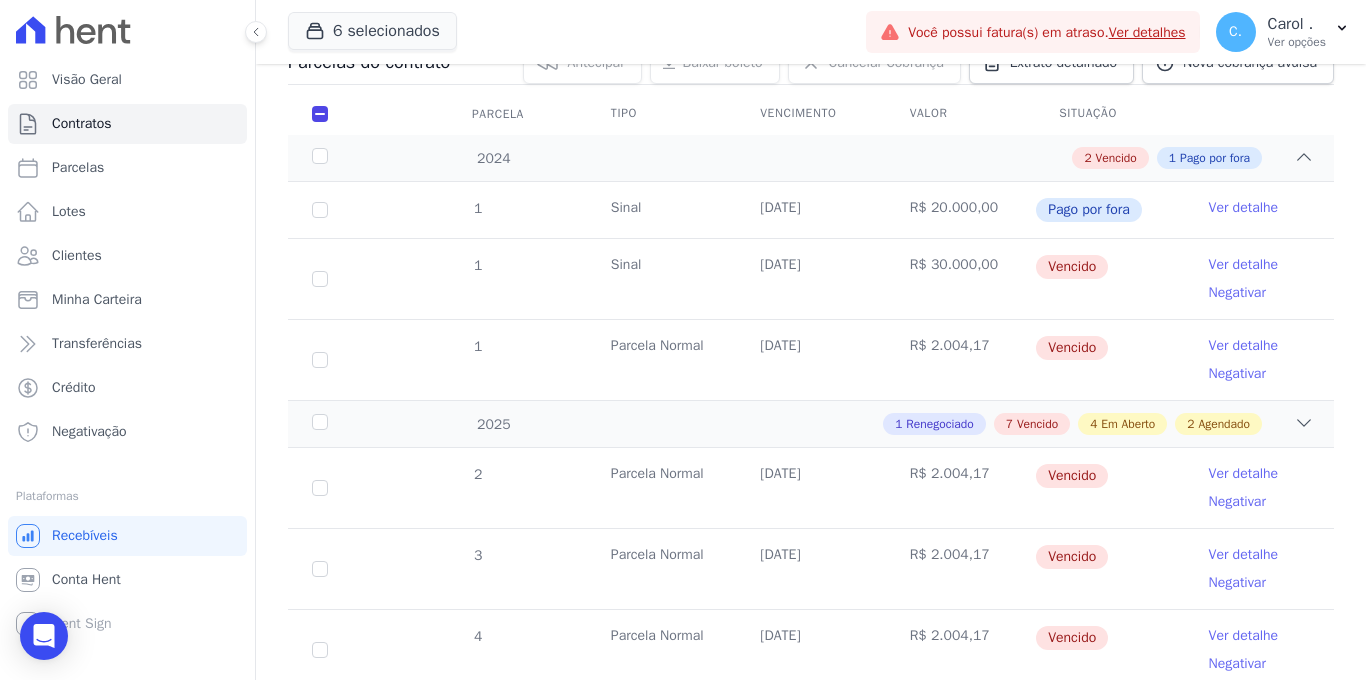 click on "Ver detalhe" at bounding box center (1244, 208) 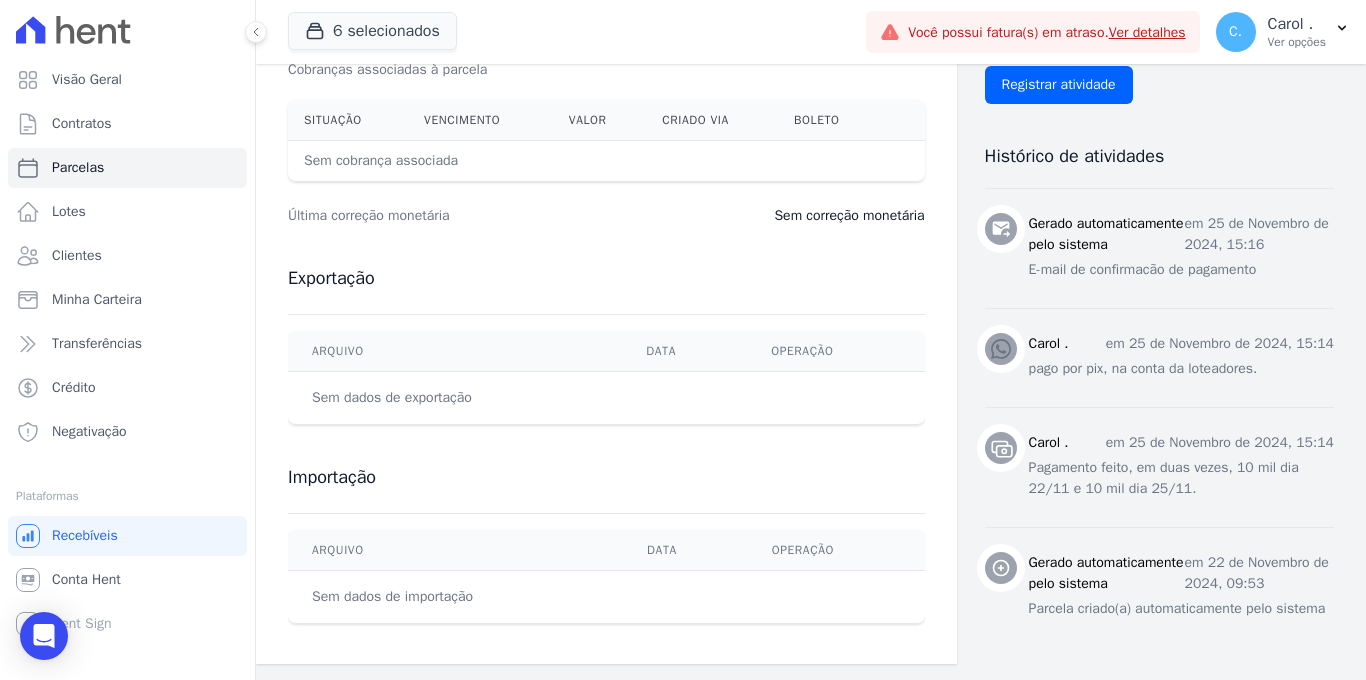 scroll, scrollTop: 0, scrollLeft: 0, axis: both 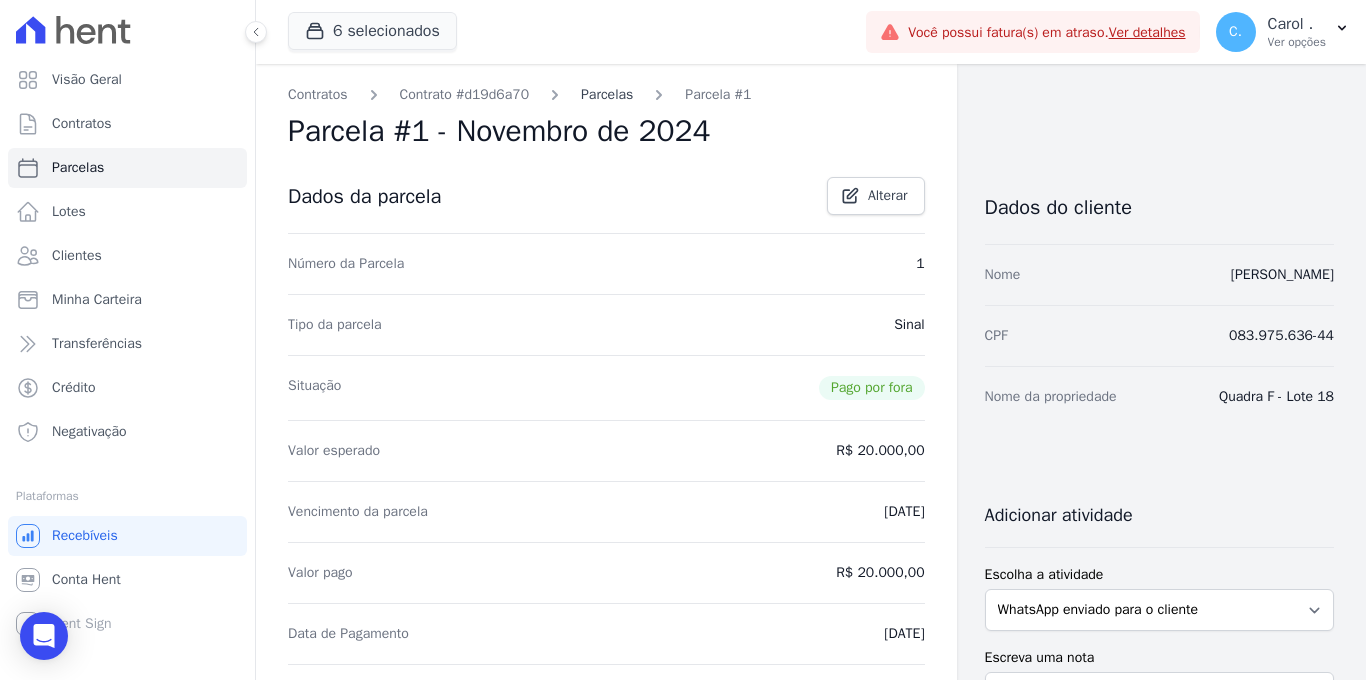 click on "Parcelas" at bounding box center [607, 94] 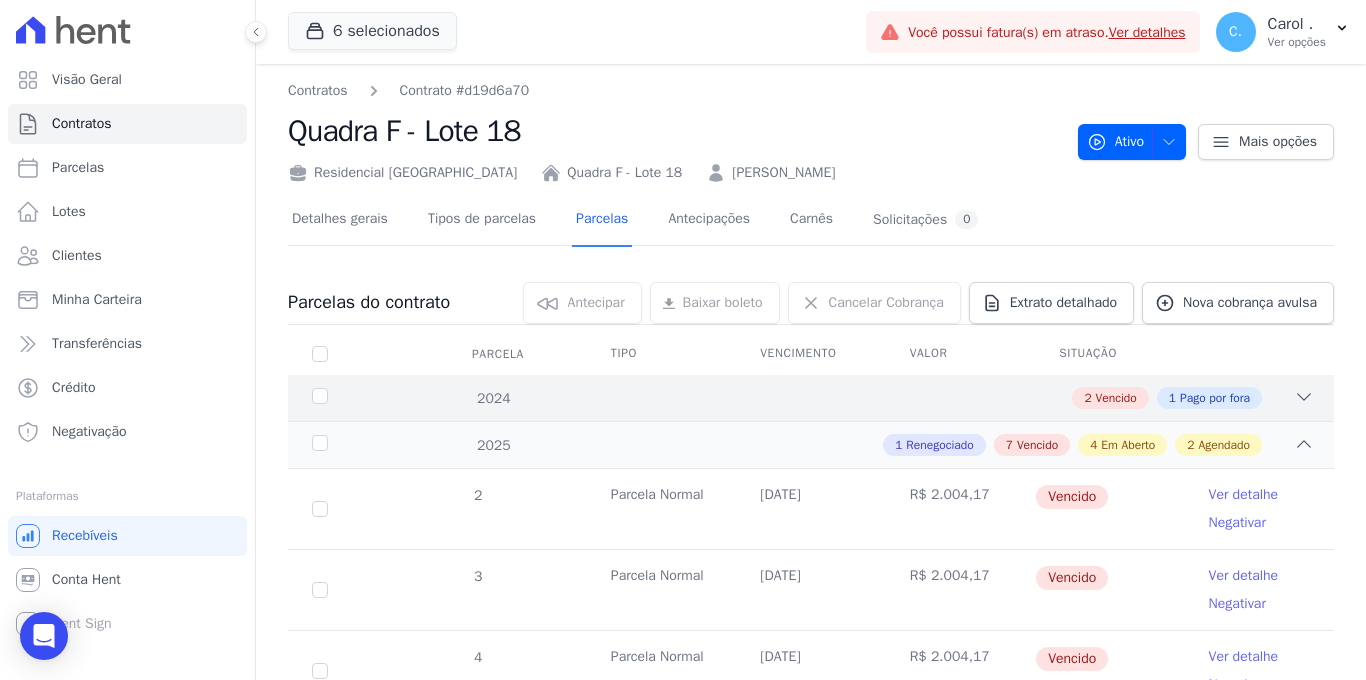click 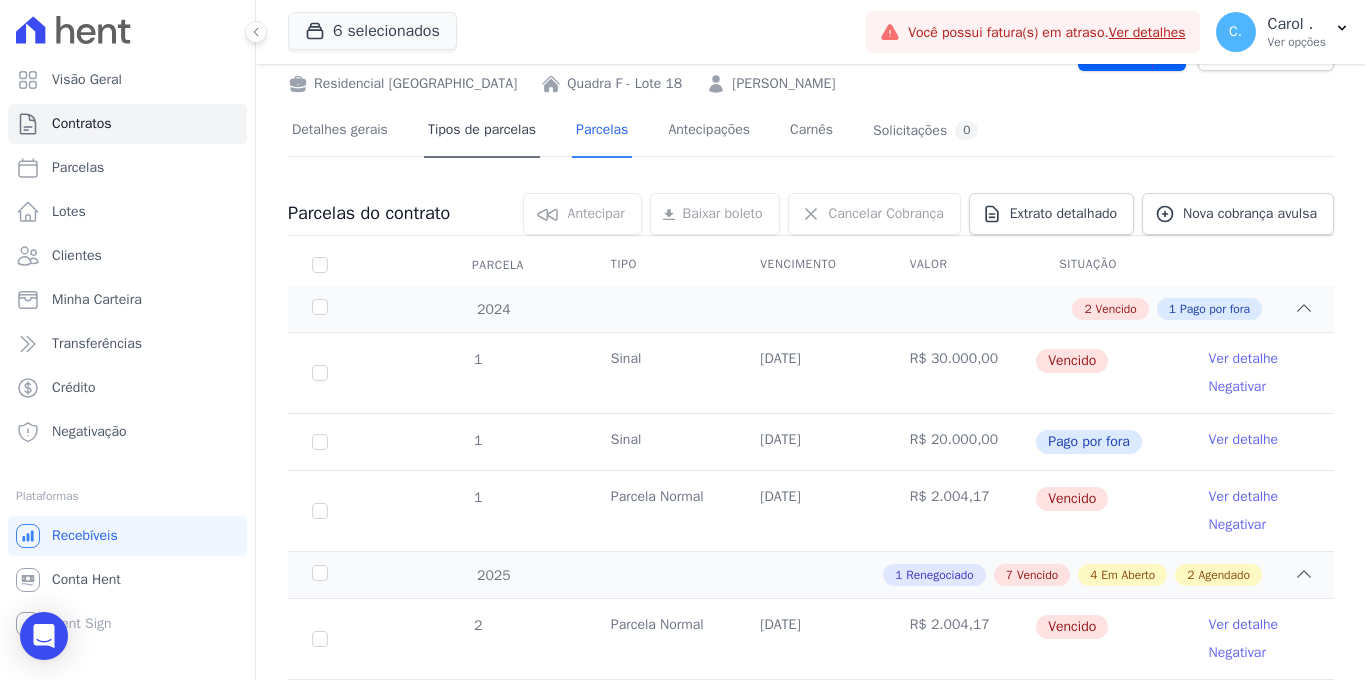 scroll, scrollTop: 52, scrollLeft: 0, axis: vertical 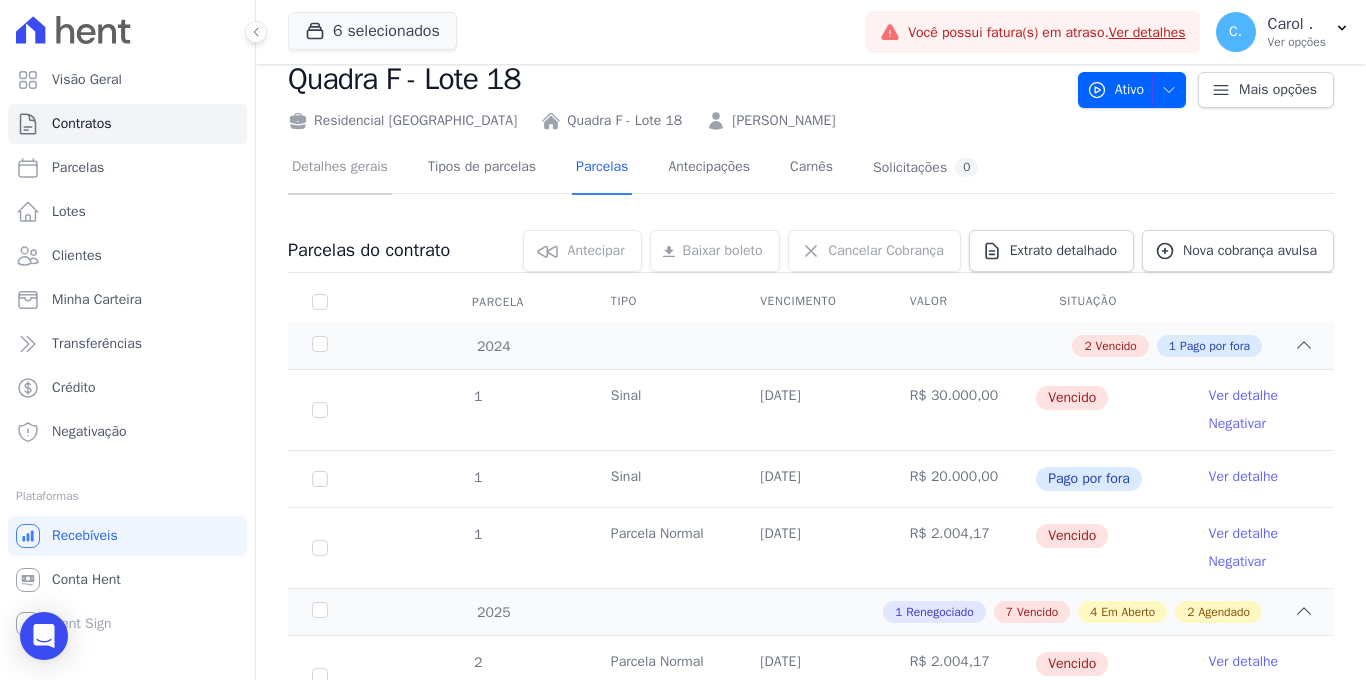 click on "Detalhes gerais" at bounding box center (340, 168) 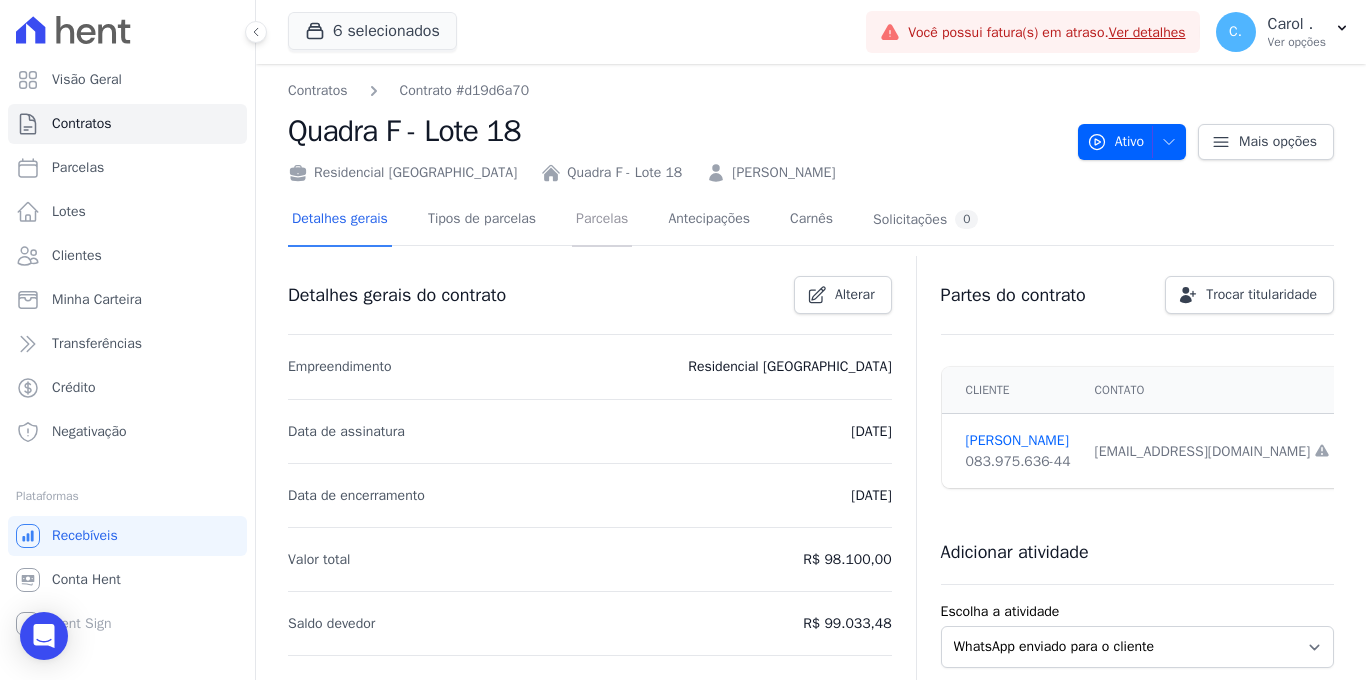 click on "Parcelas" at bounding box center [602, 220] 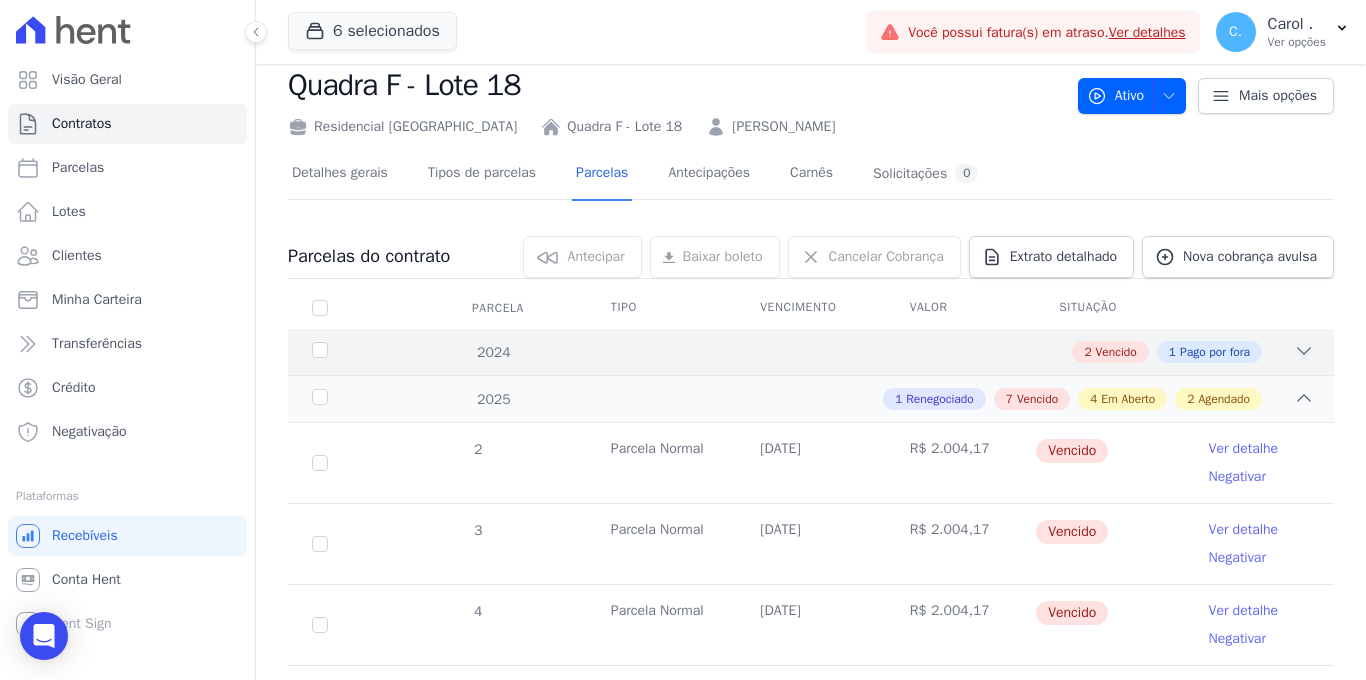 click 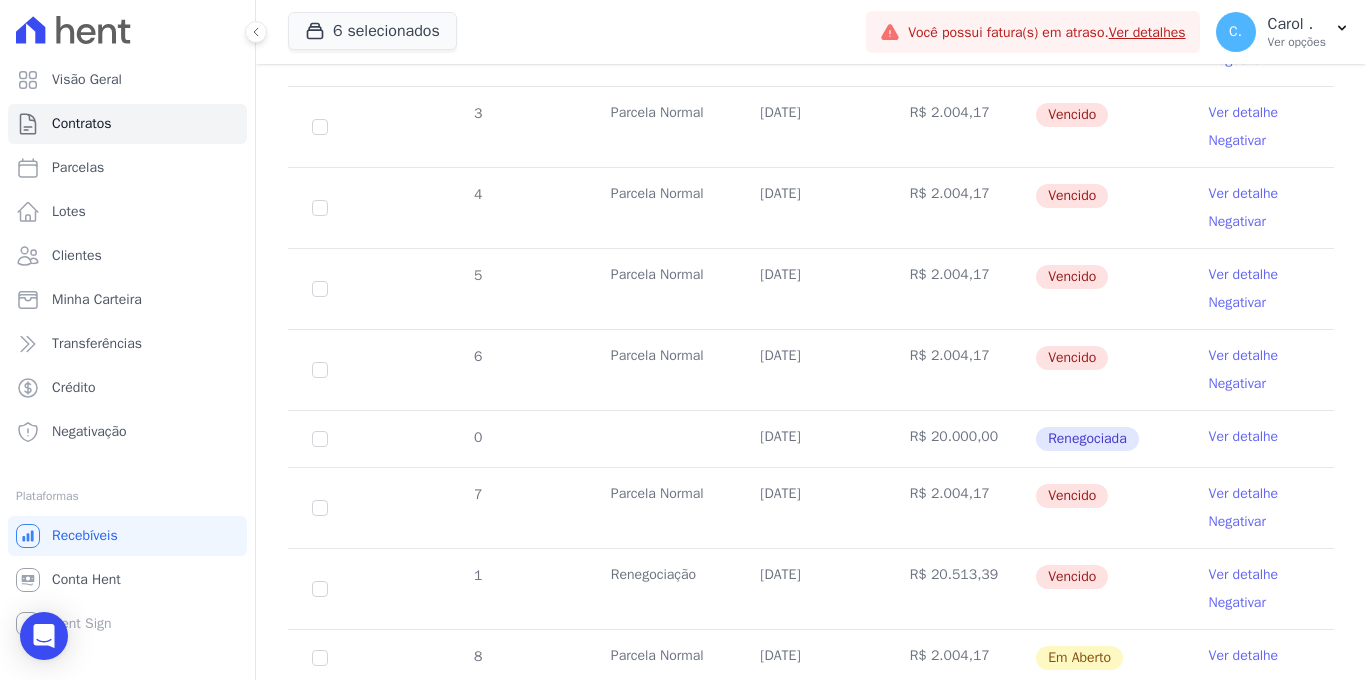 scroll, scrollTop: 1080, scrollLeft: 0, axis: vertical 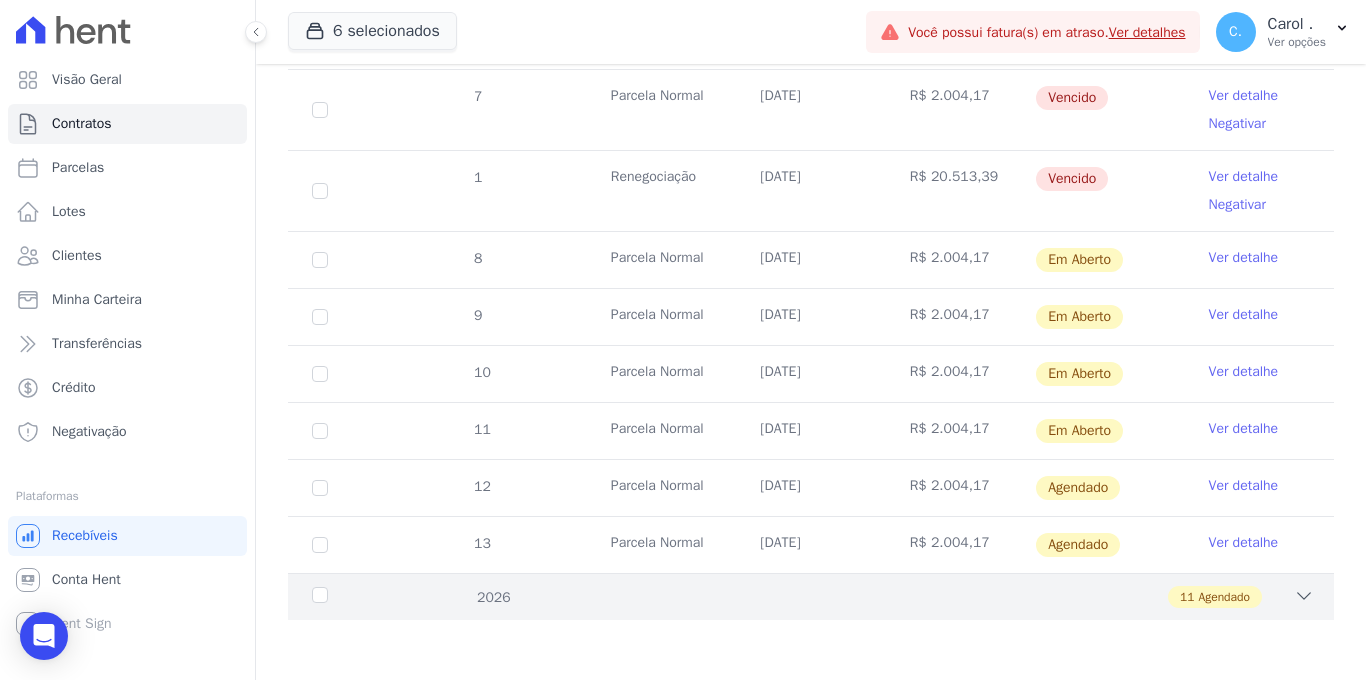drag, startPoint x: 1285, startPoint y: 588, endPoint x: 1259, endPoint y: 585, distance: 26.172504 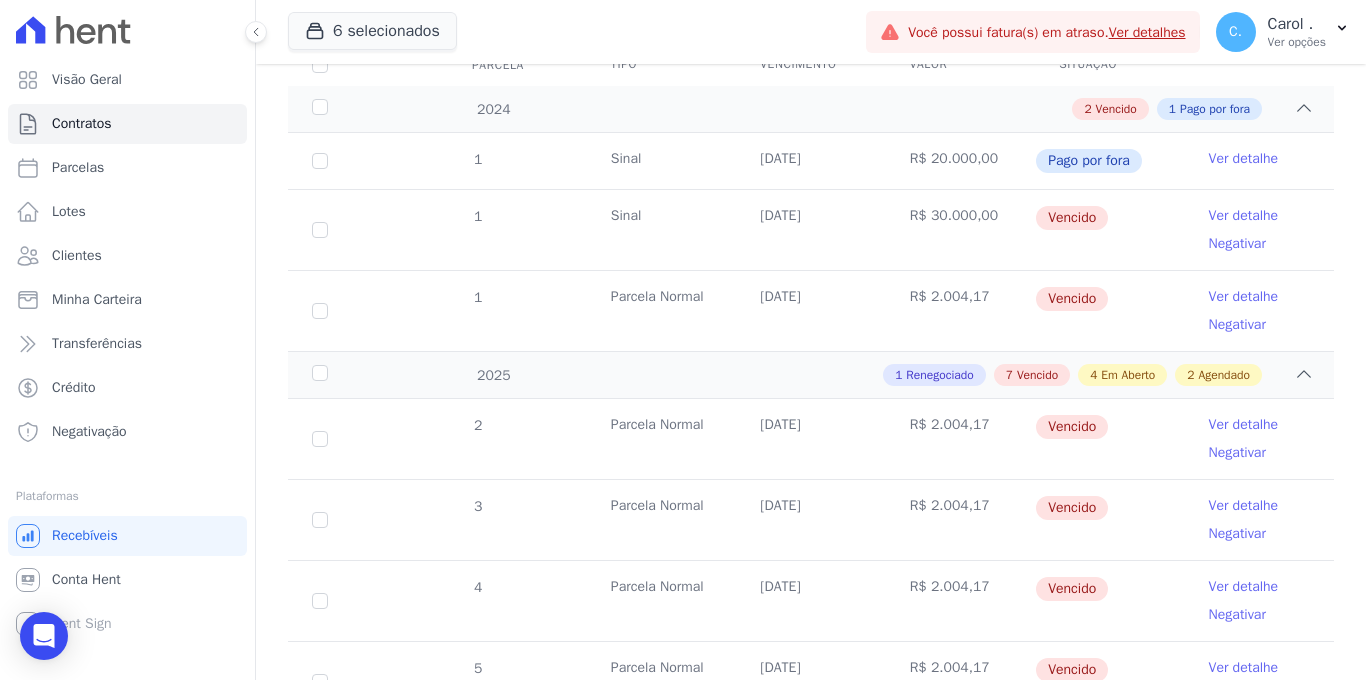 scroll, scrollTop: 29, scrollLeft: 0, axis: vertical 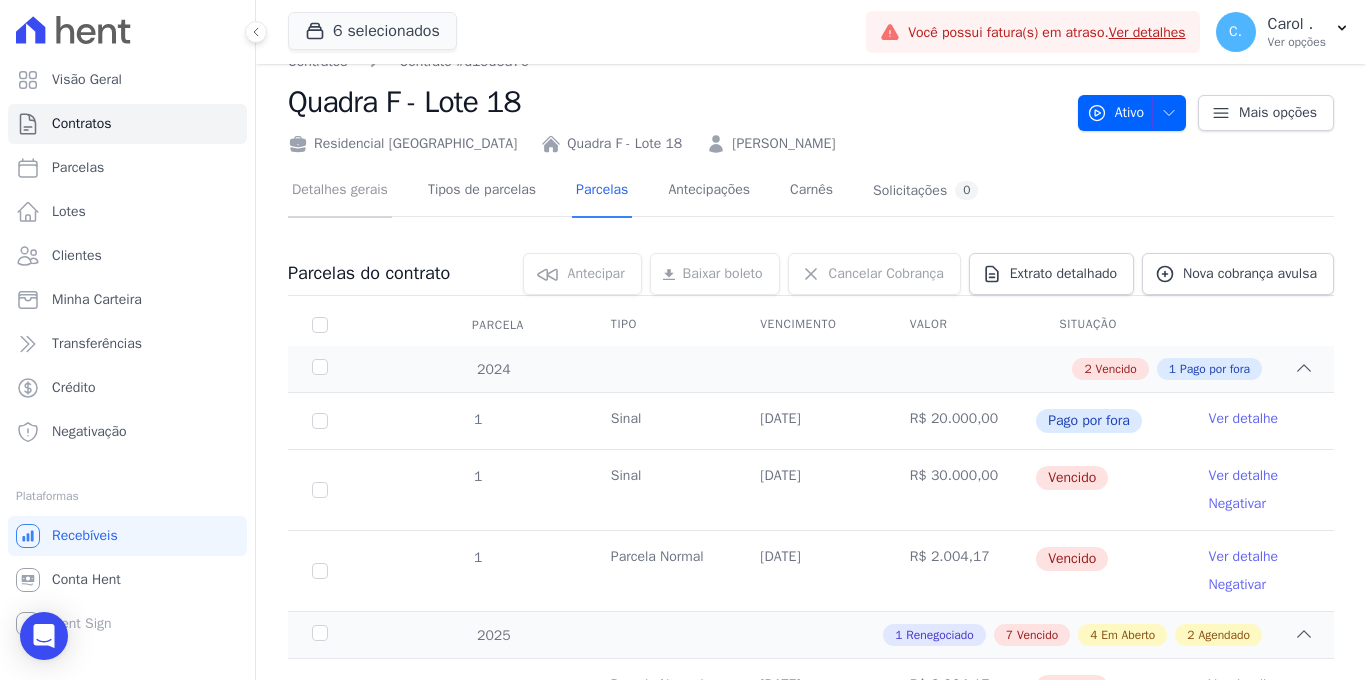 click on "Detalhes gerais" at bounding box center (340, 191) 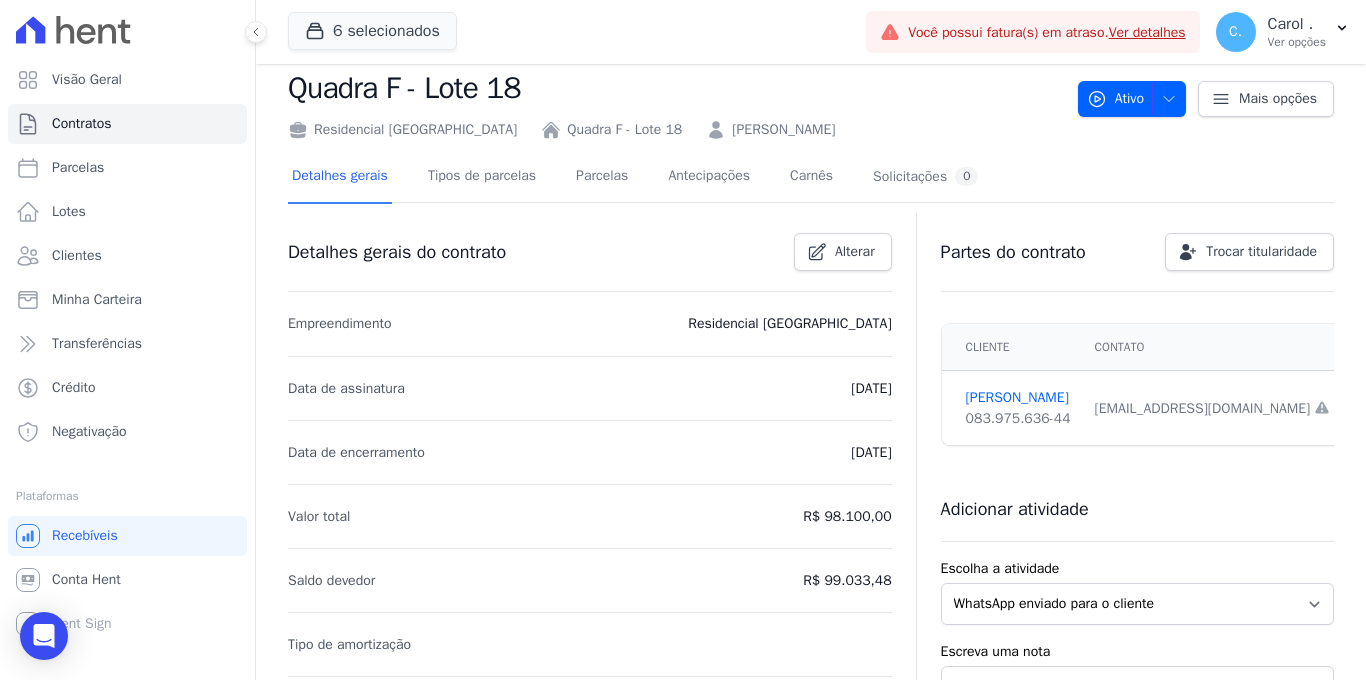 scroll, scrollTop: 47, scrollLeft: 0, axis: vertical 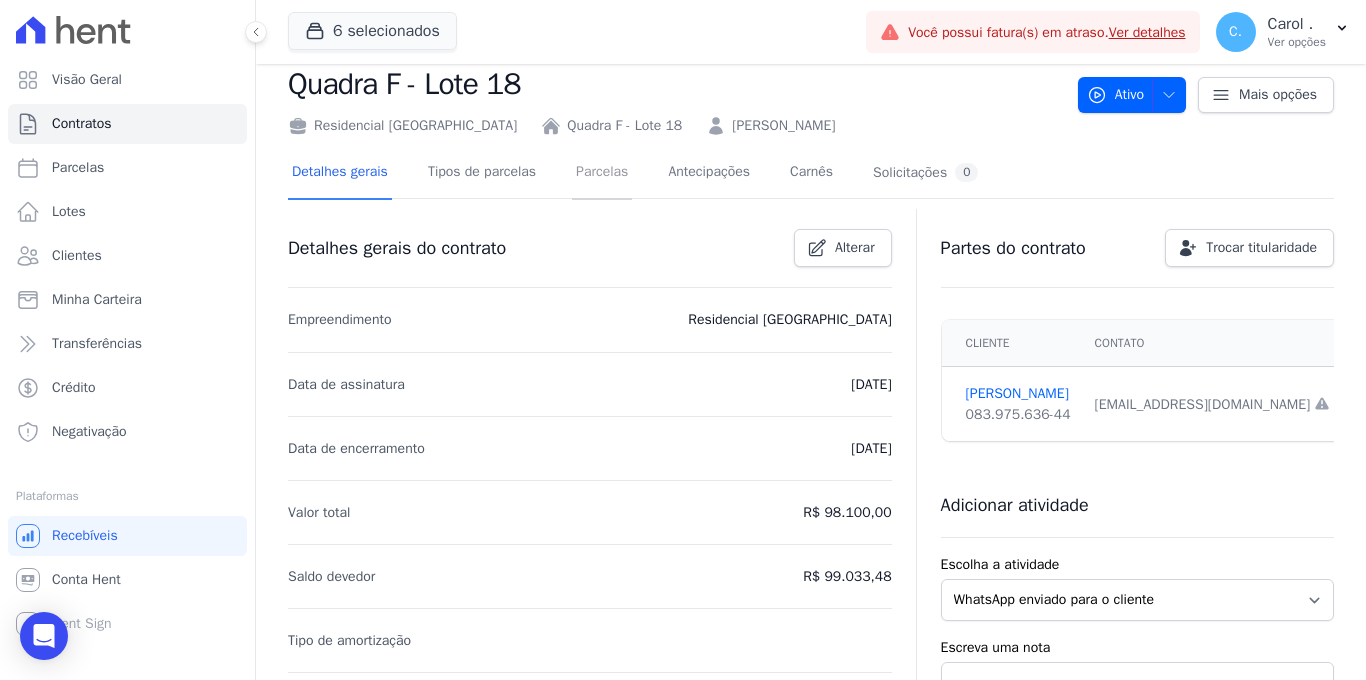 click on "Parcelas" at bounding box center [602, 173] 